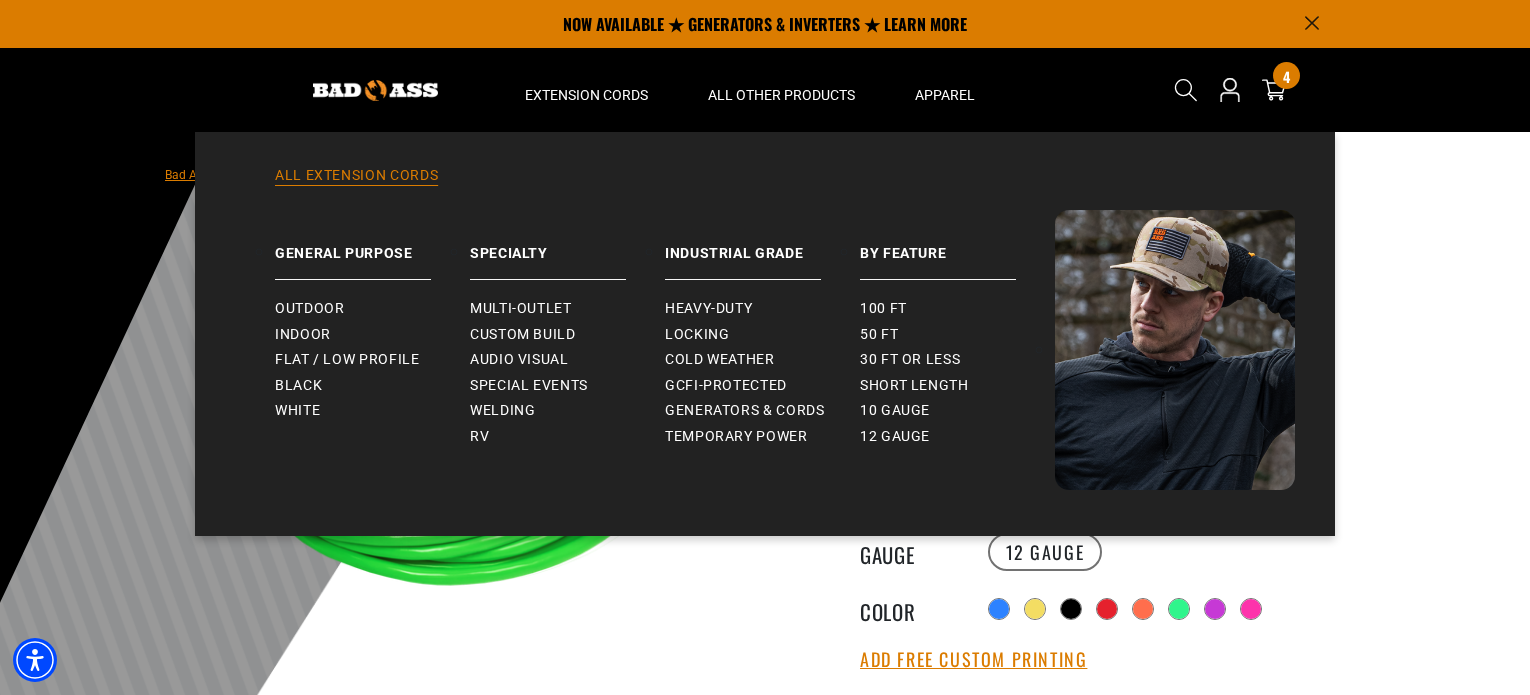 scroll, scrollTop: 100, scrollLeft: 0, axis: vertical 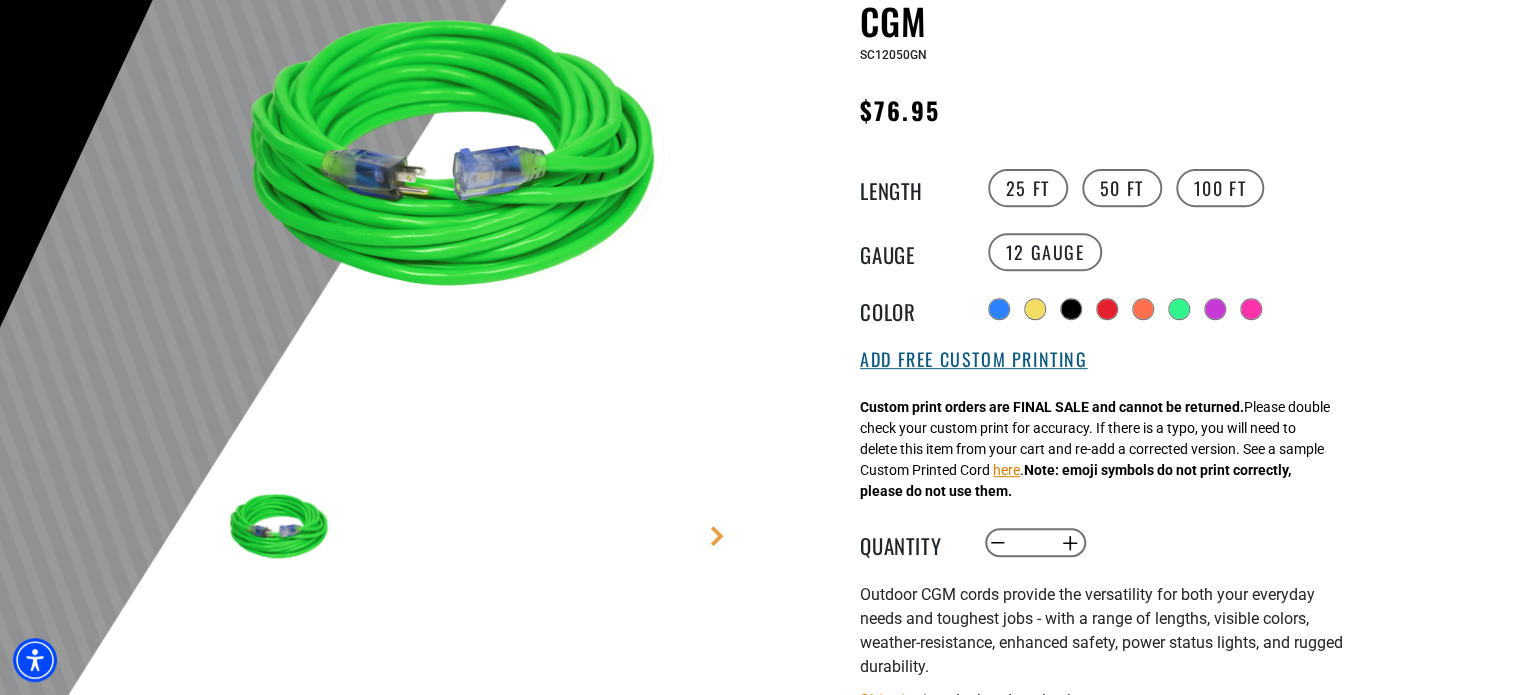 click on "Add Free Custom Printing" at bounding box center (973, 360) 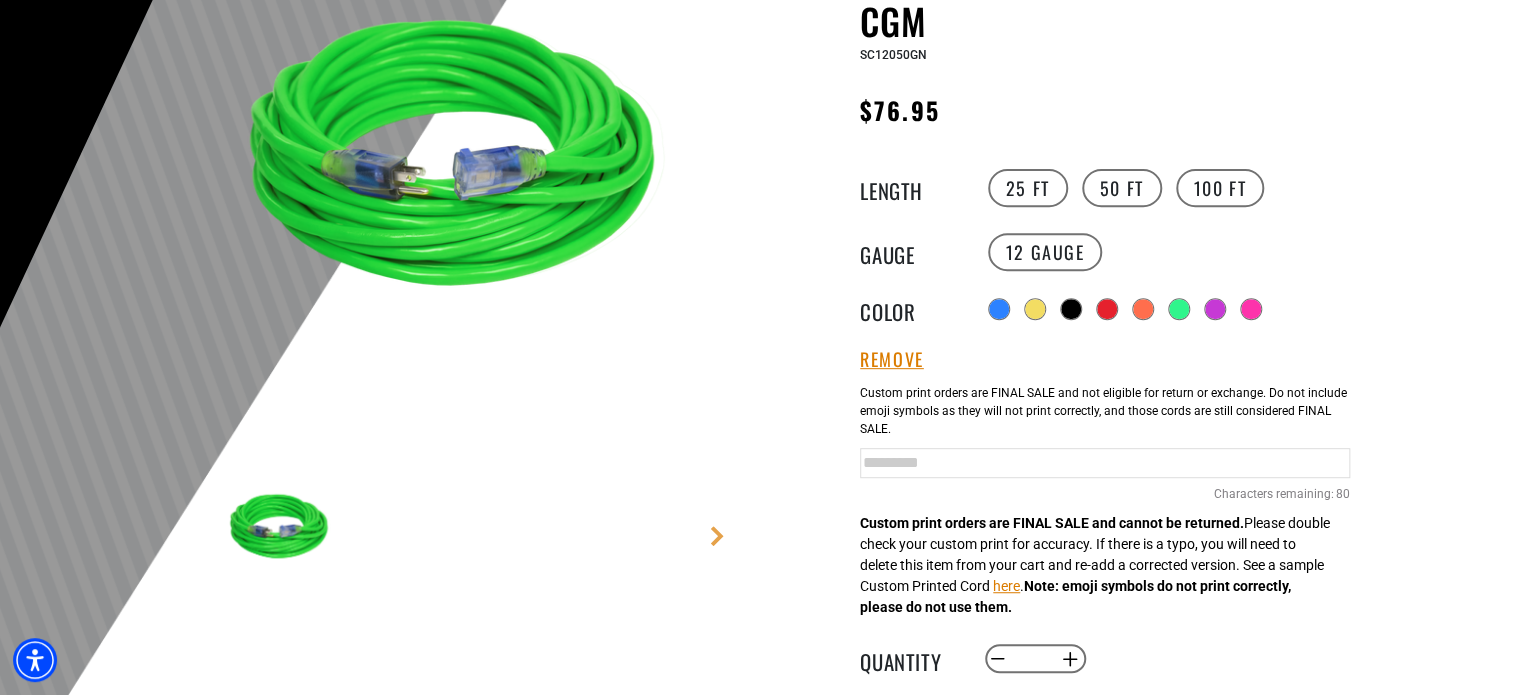 drag, startPoint x: 1031, startPoint y: 457, endPoint x: 976, endPoint y: 459, distance: 55.03635 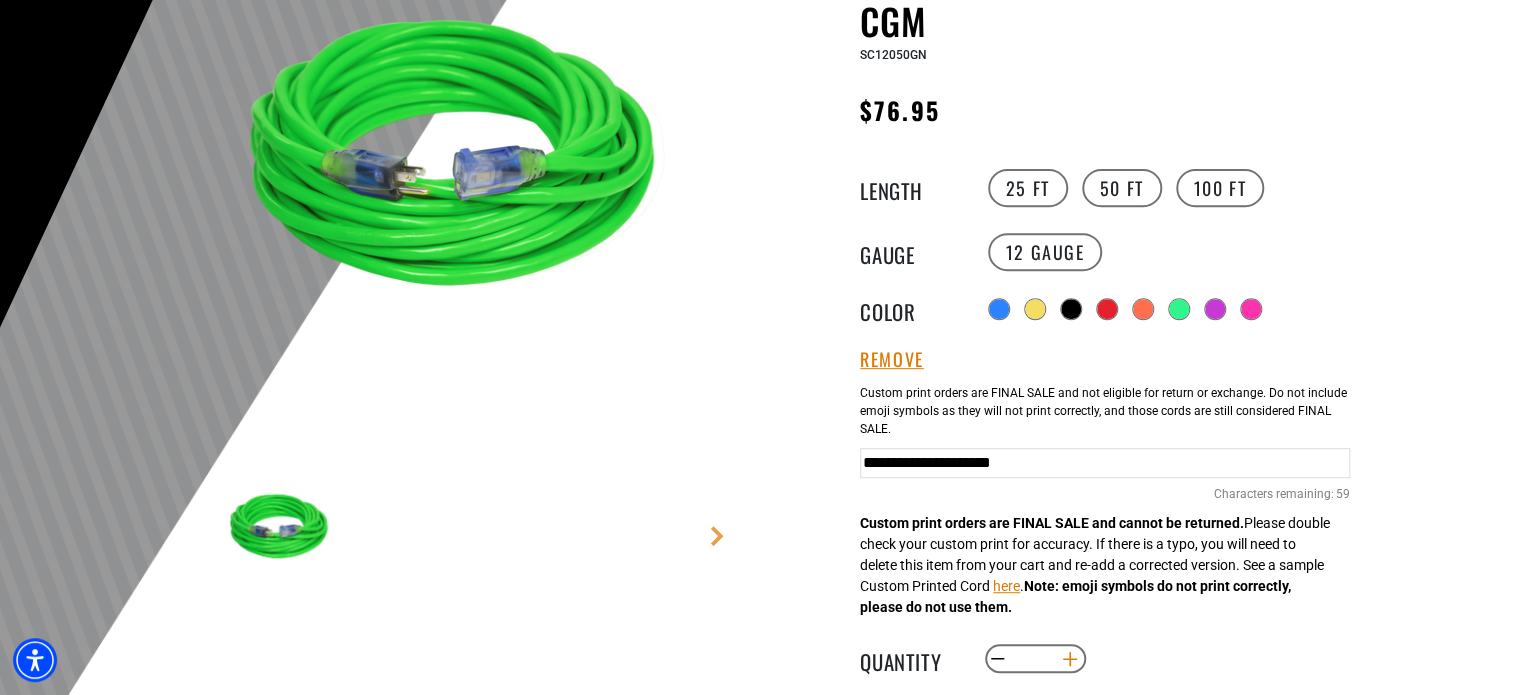 click on "Increase quantity for Outdoor Dual Lighted Extension Cord w/ Safety CGM" at bounding box center [1070, 659] 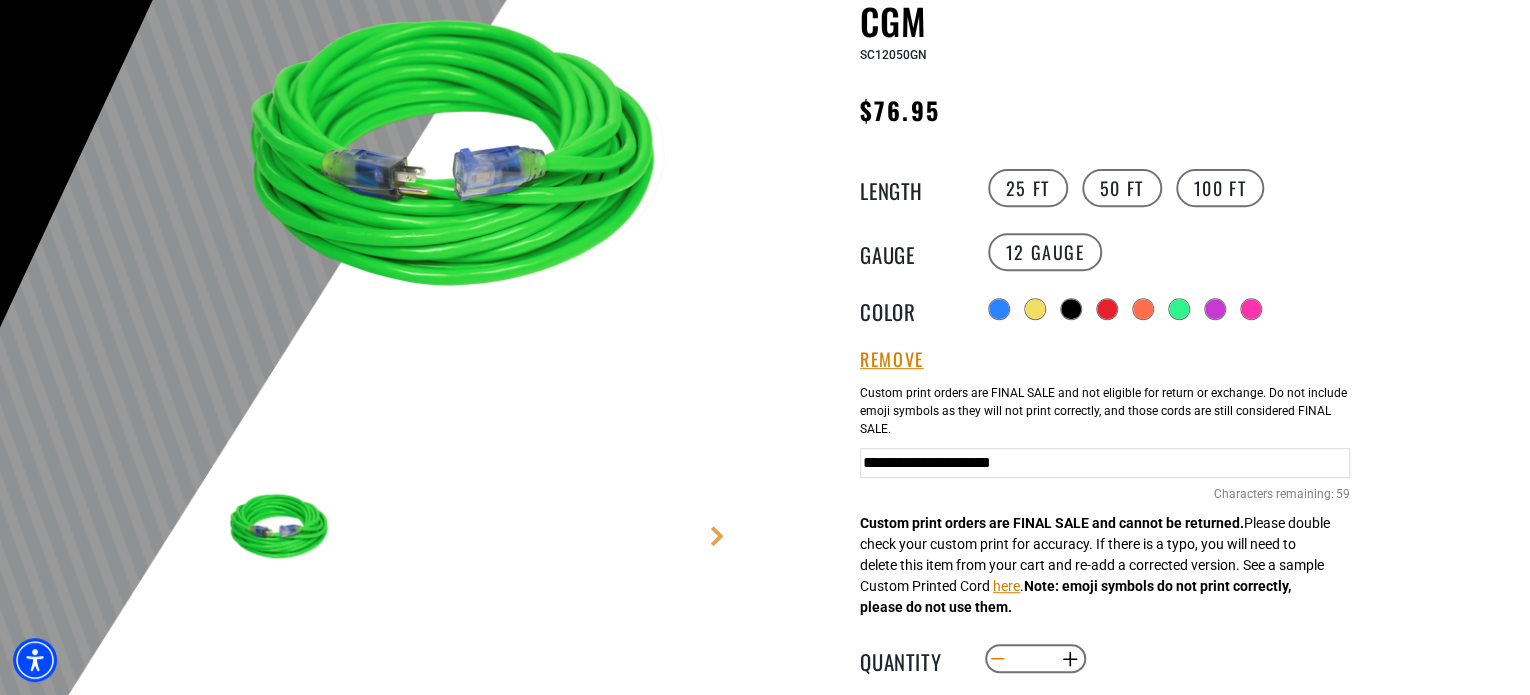 click on "Decrease quantity for Outdoor Dual Lighted Extension Cord w/ Safety CGM" at bounding box center (998, 659) 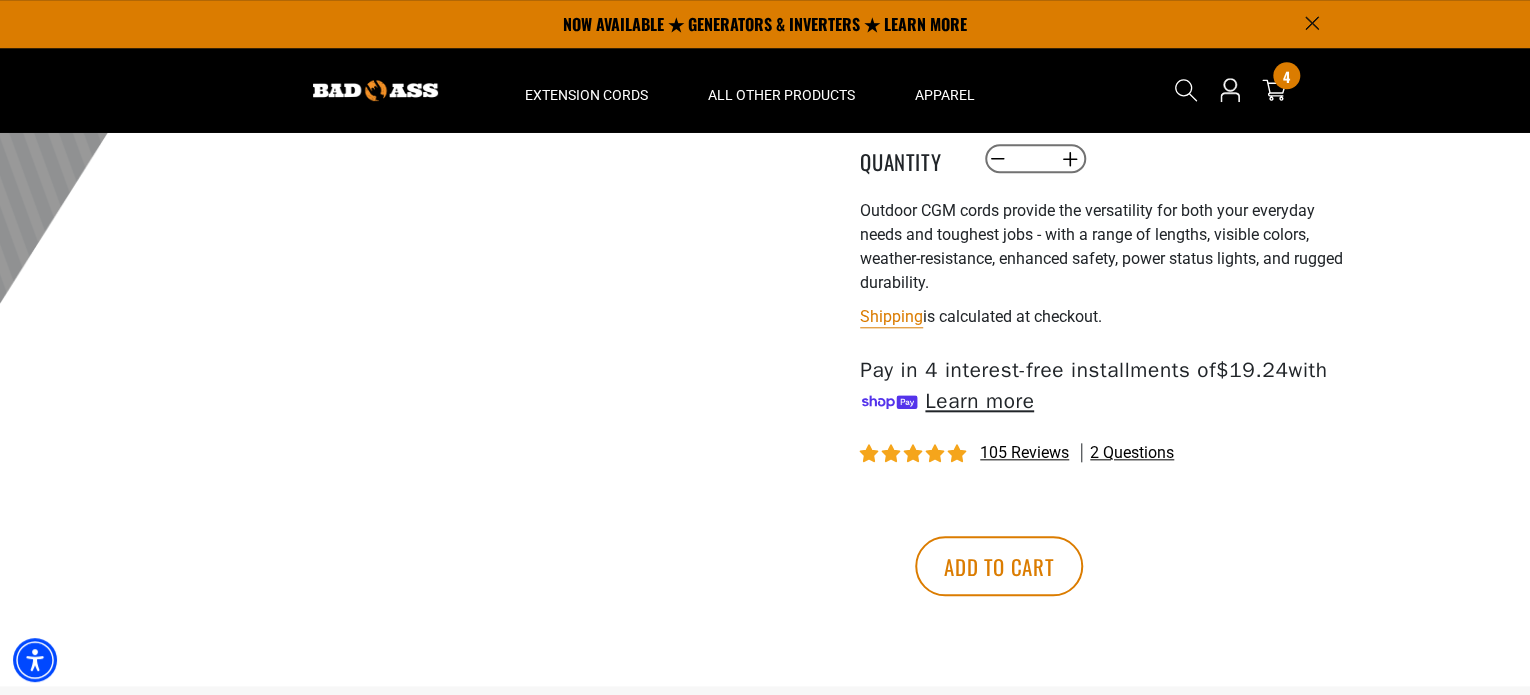 scroll, scrollTop: 700, scrollLeft: 0, axis: vertical 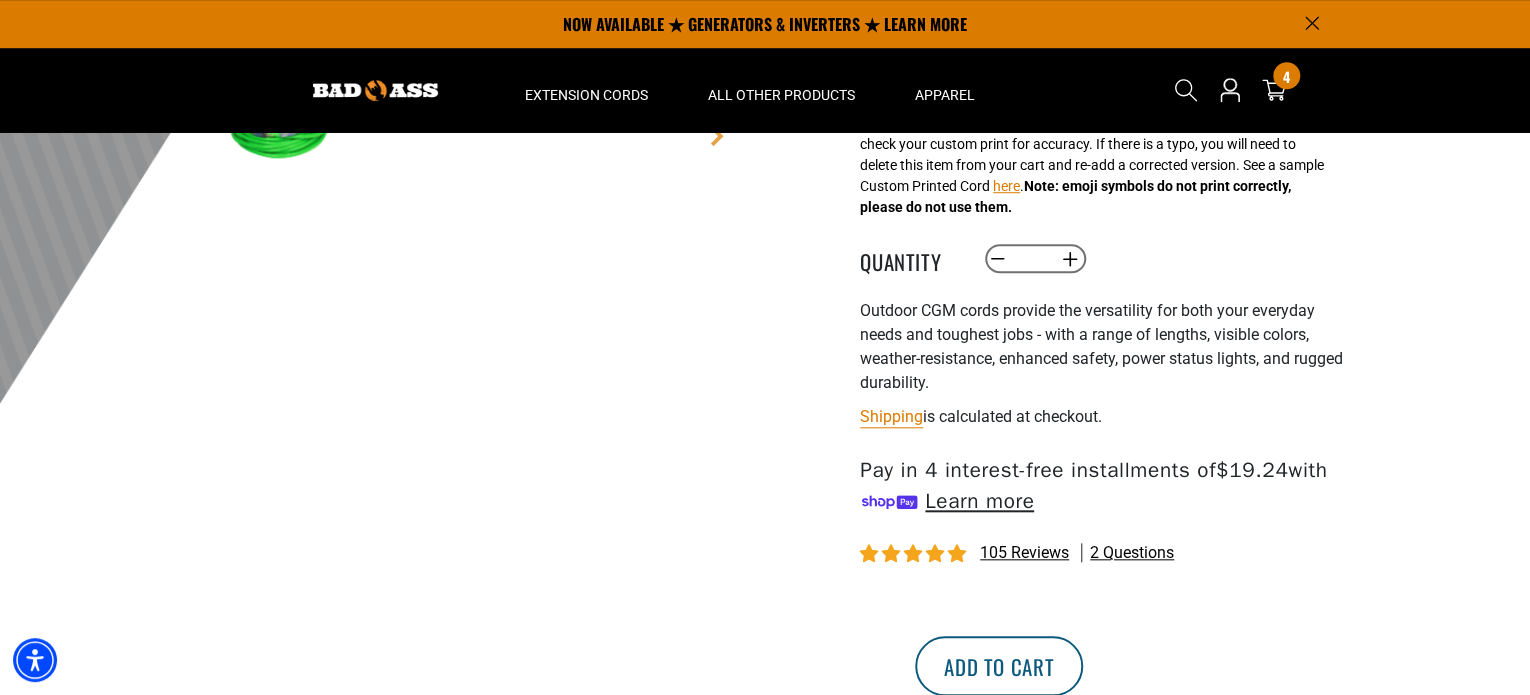 click on "Add to cart" at bounding box center [999, 666] 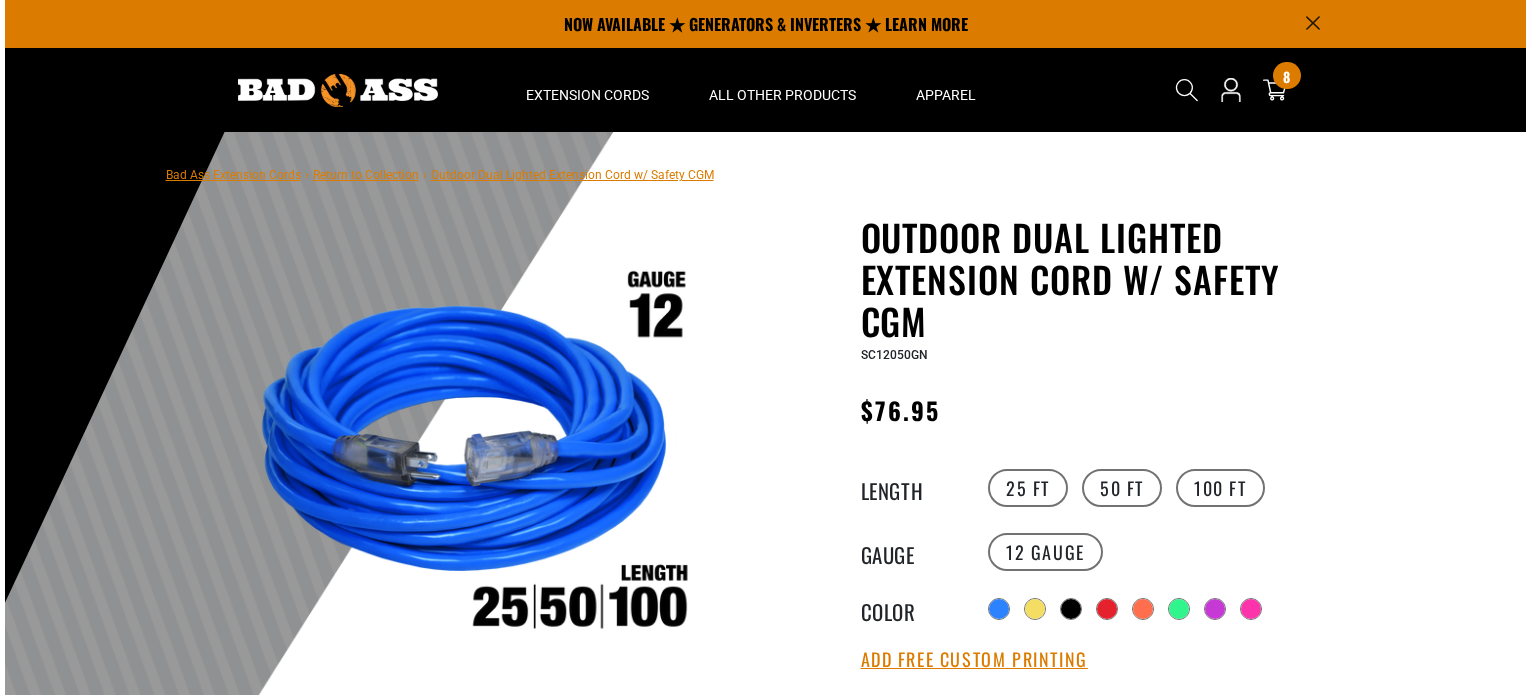 scroll, scrollTop: 700, scrollLeft: 0, axis: vertical 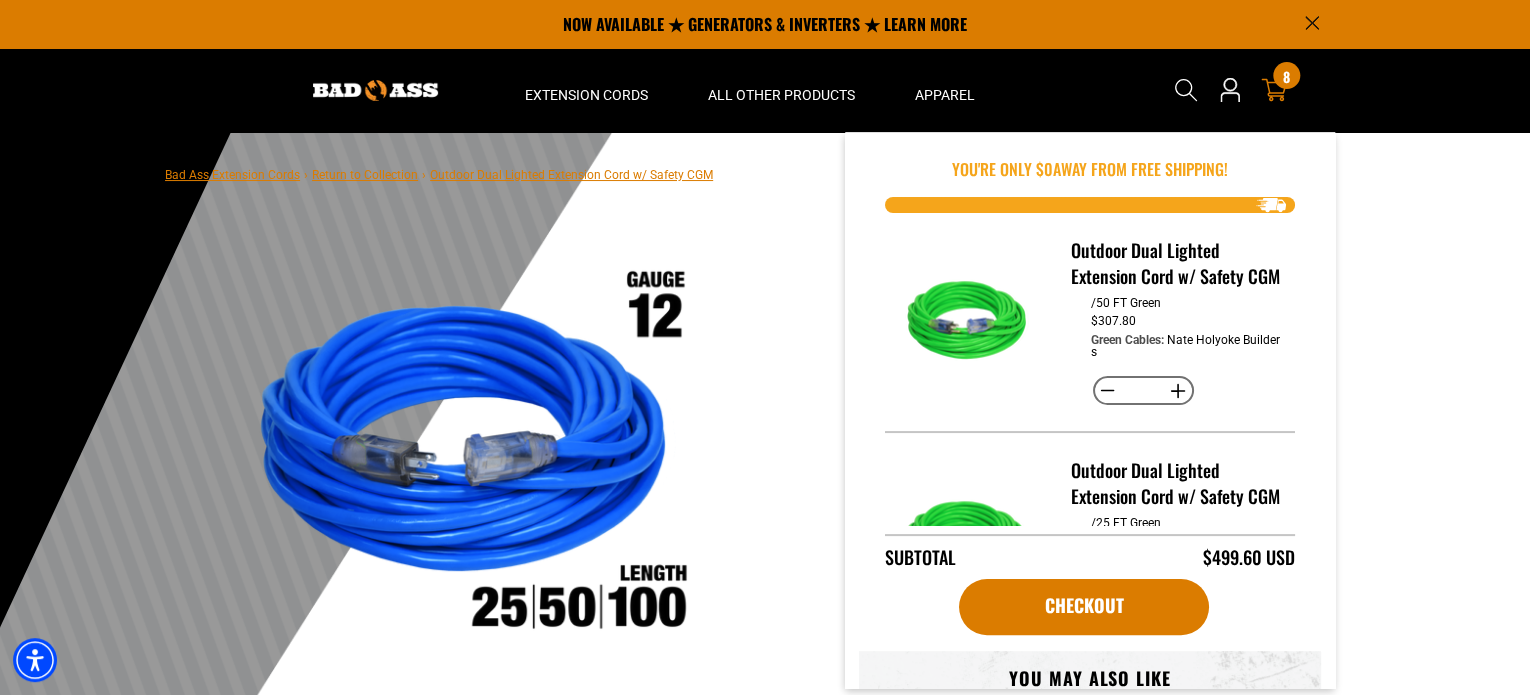 click 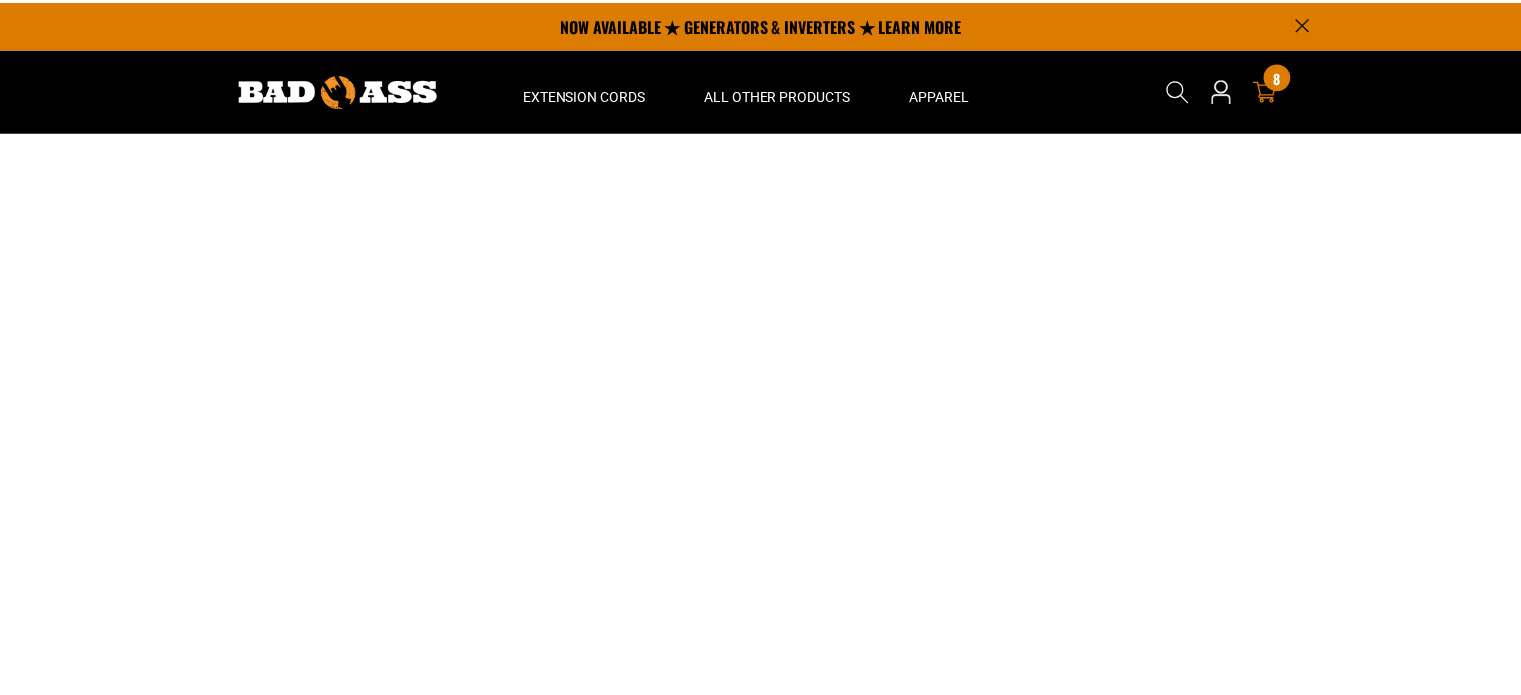 scroll, scrollTop: 0, scrollLeft: 0, axis: both 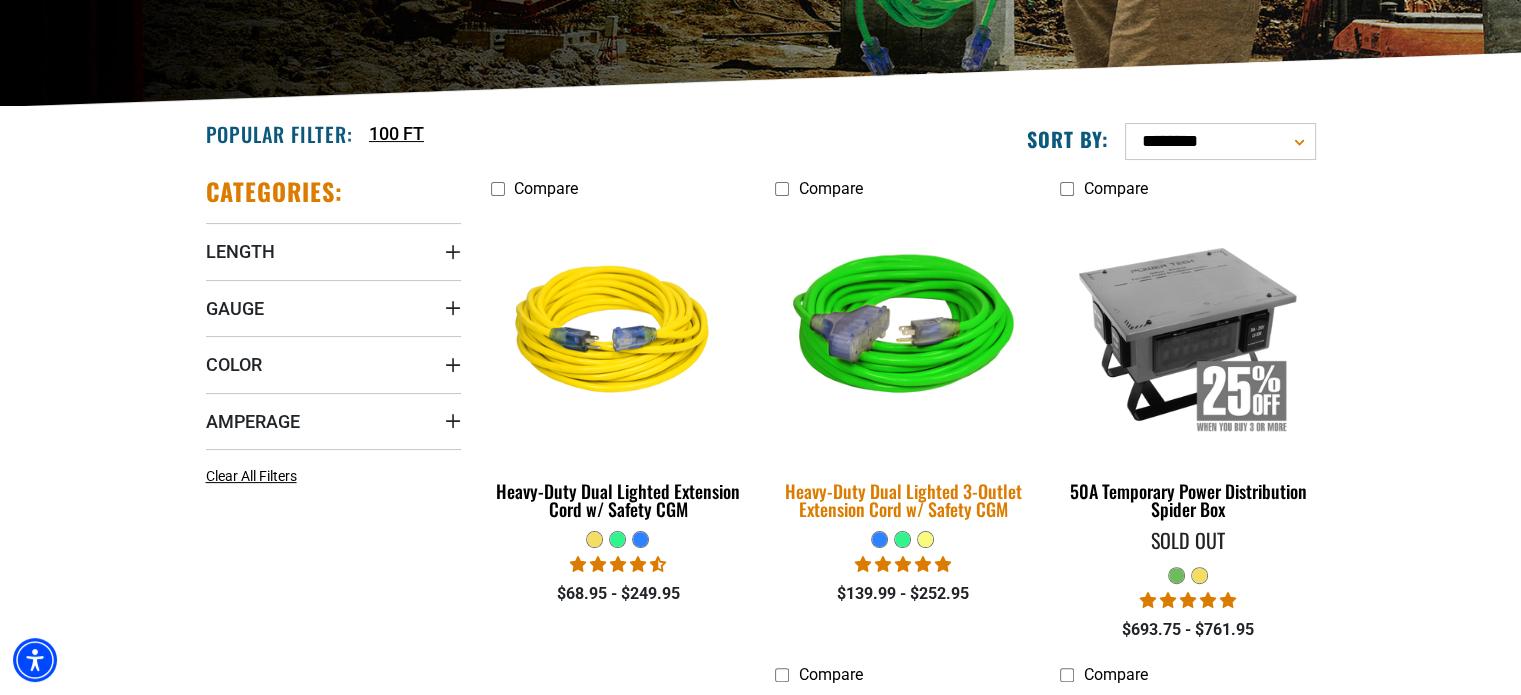 click at bounding box center [903, 333] 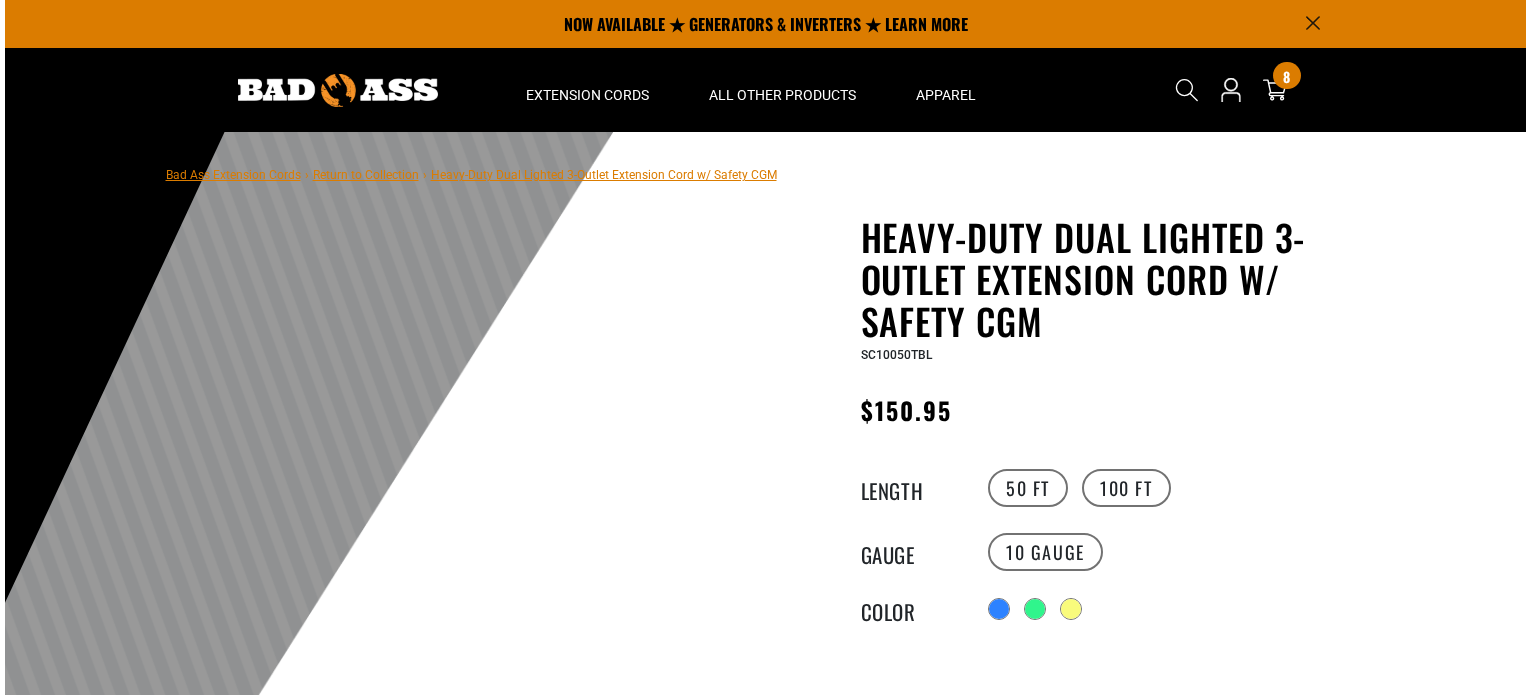 scroll, scrollTop: 0, scrollLeft: 0, axis: both 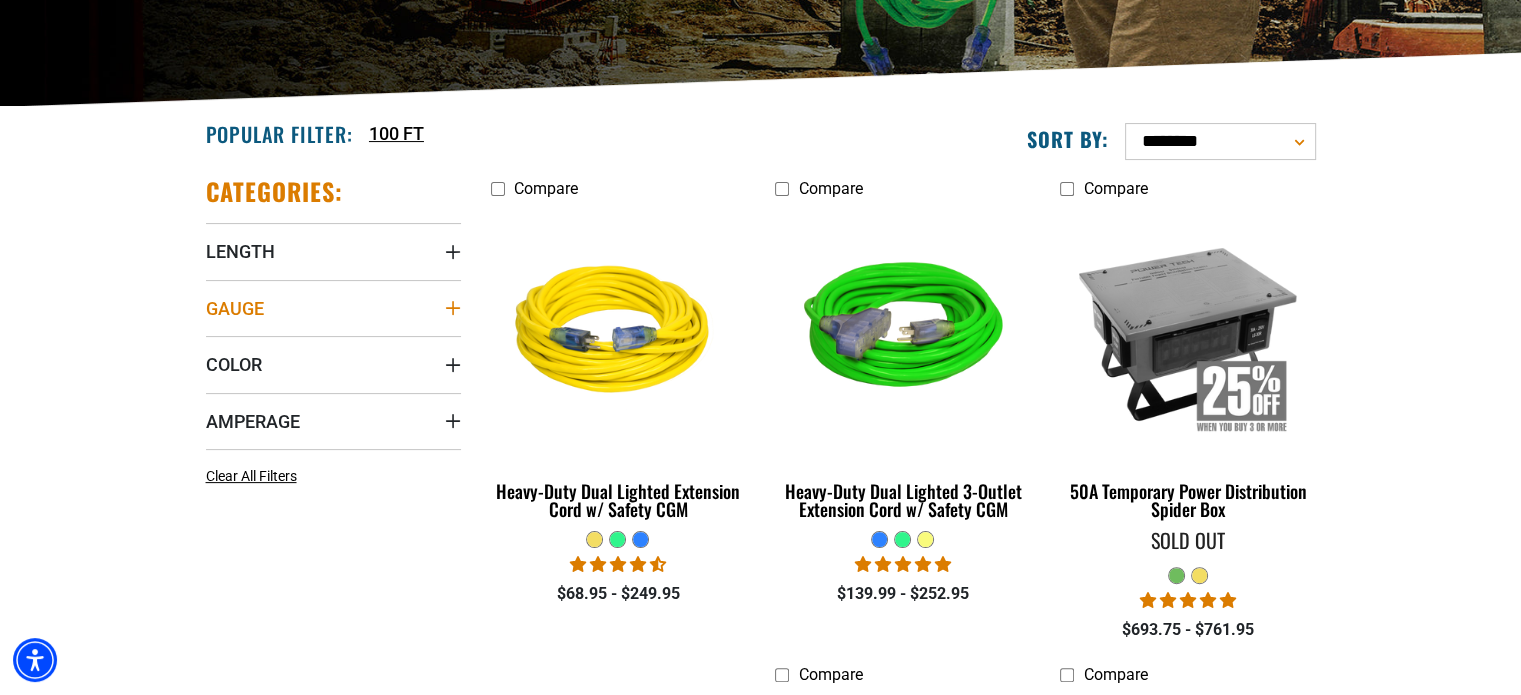 click 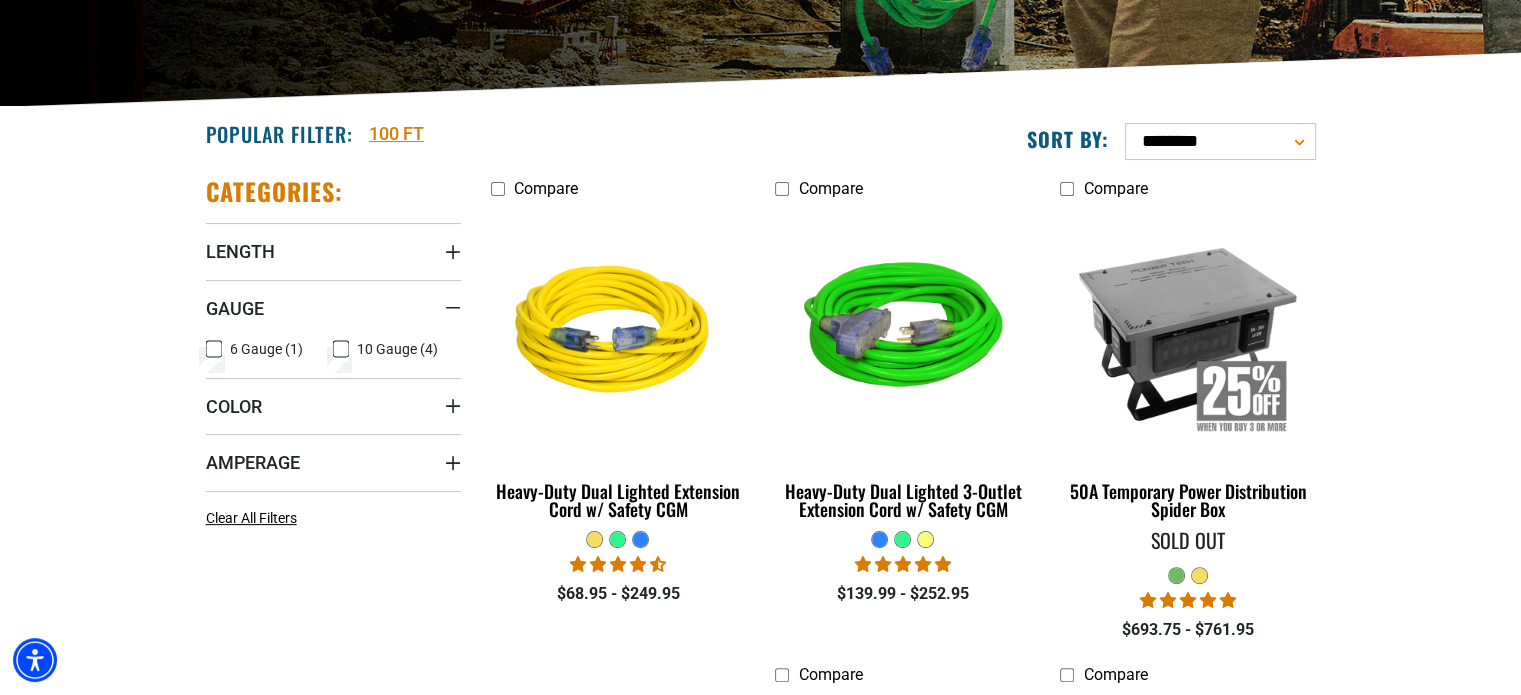click on "100 FT" at bounding box center [396, 133] 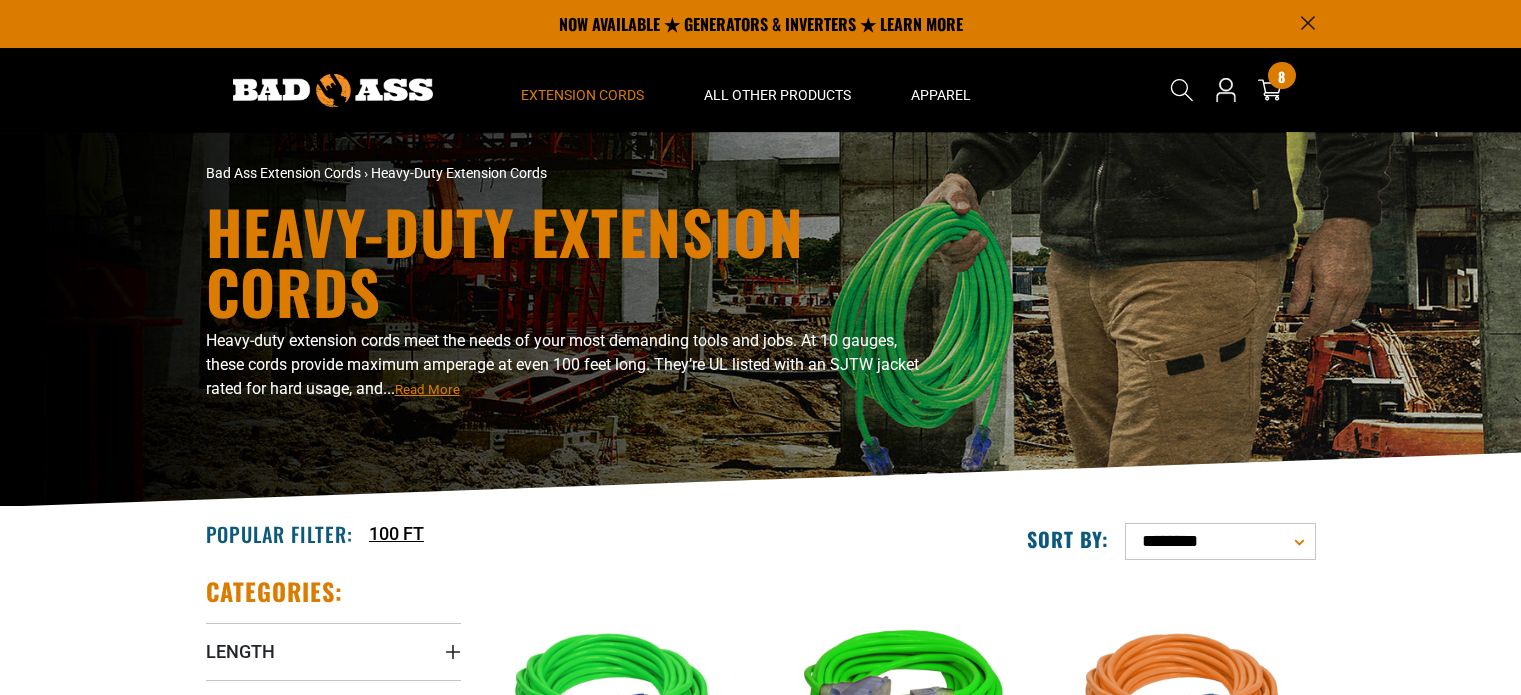 scroll, scrollTop: 0, scrollLeft: 0, axis: both 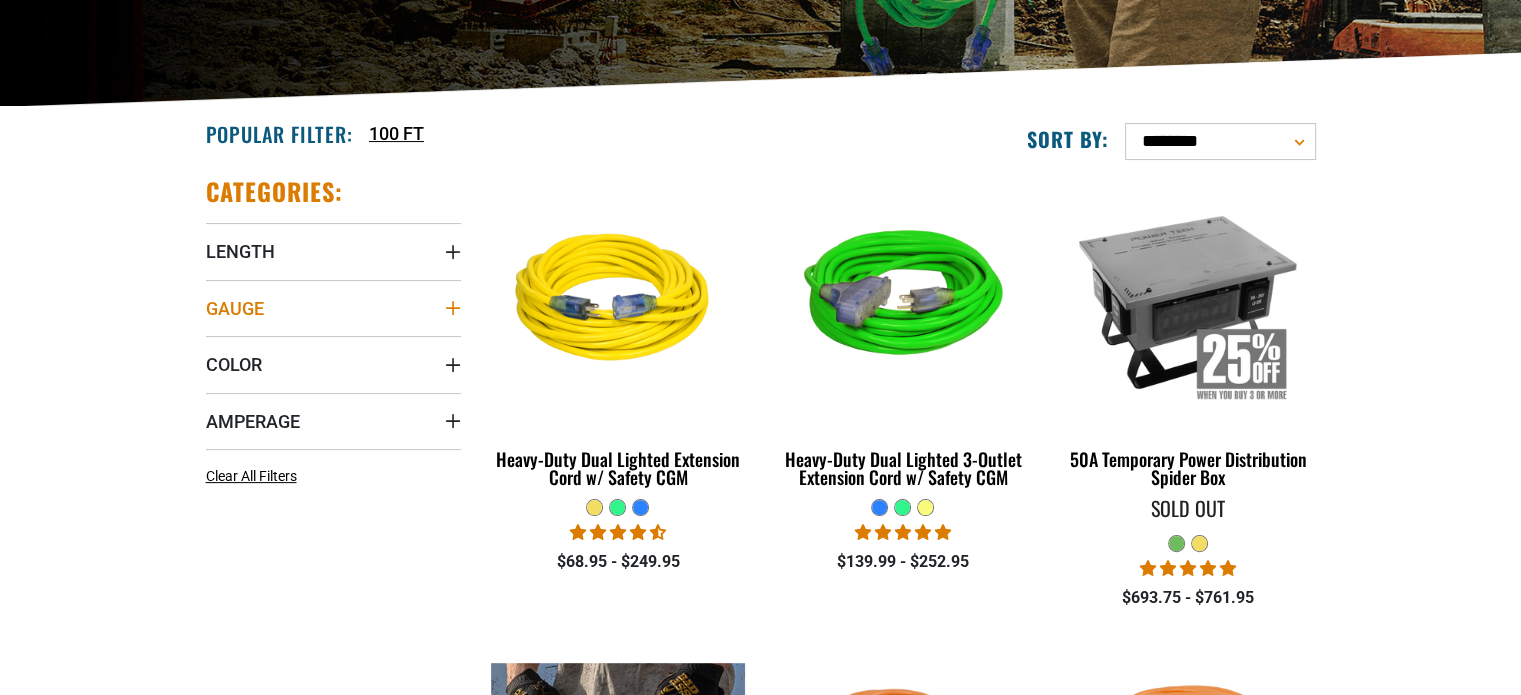 click 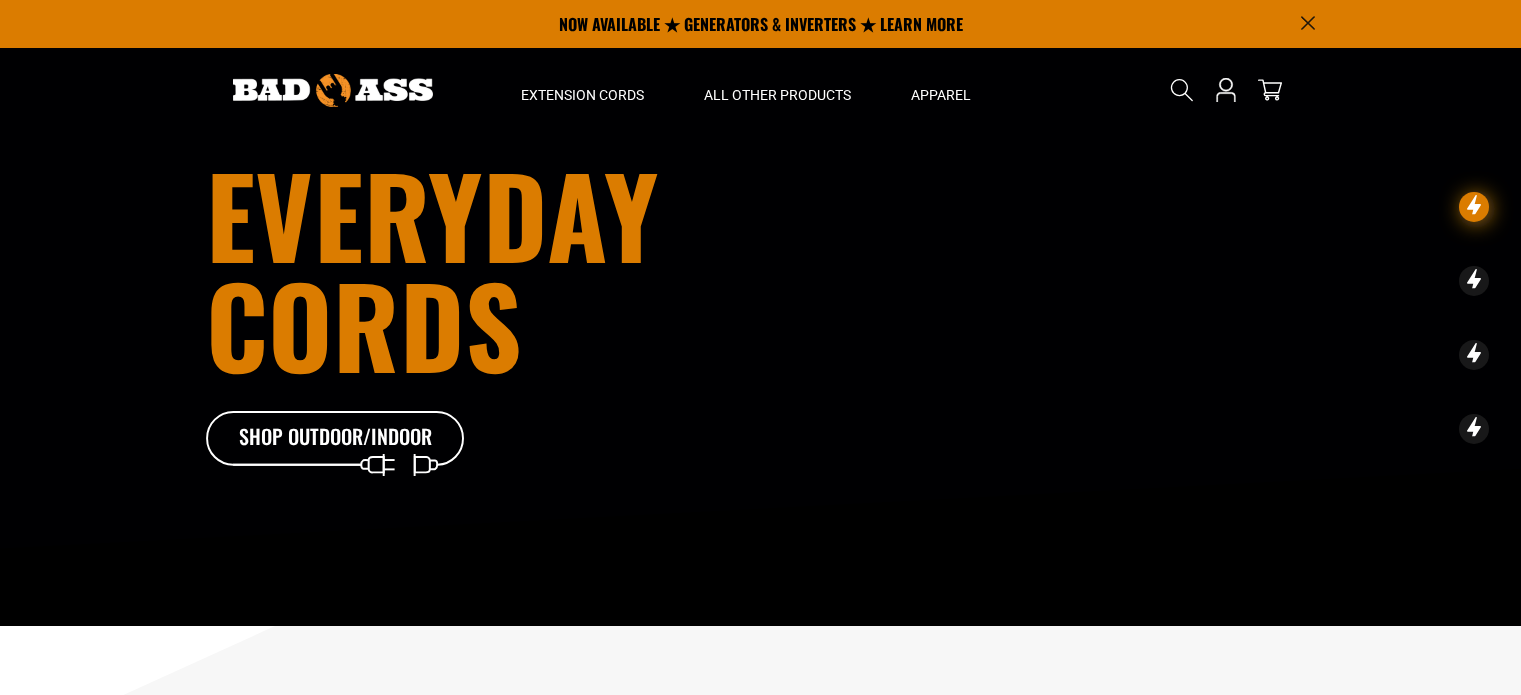 scroll, scrollTop: 100, scrollLeft: 0, axis: vertical 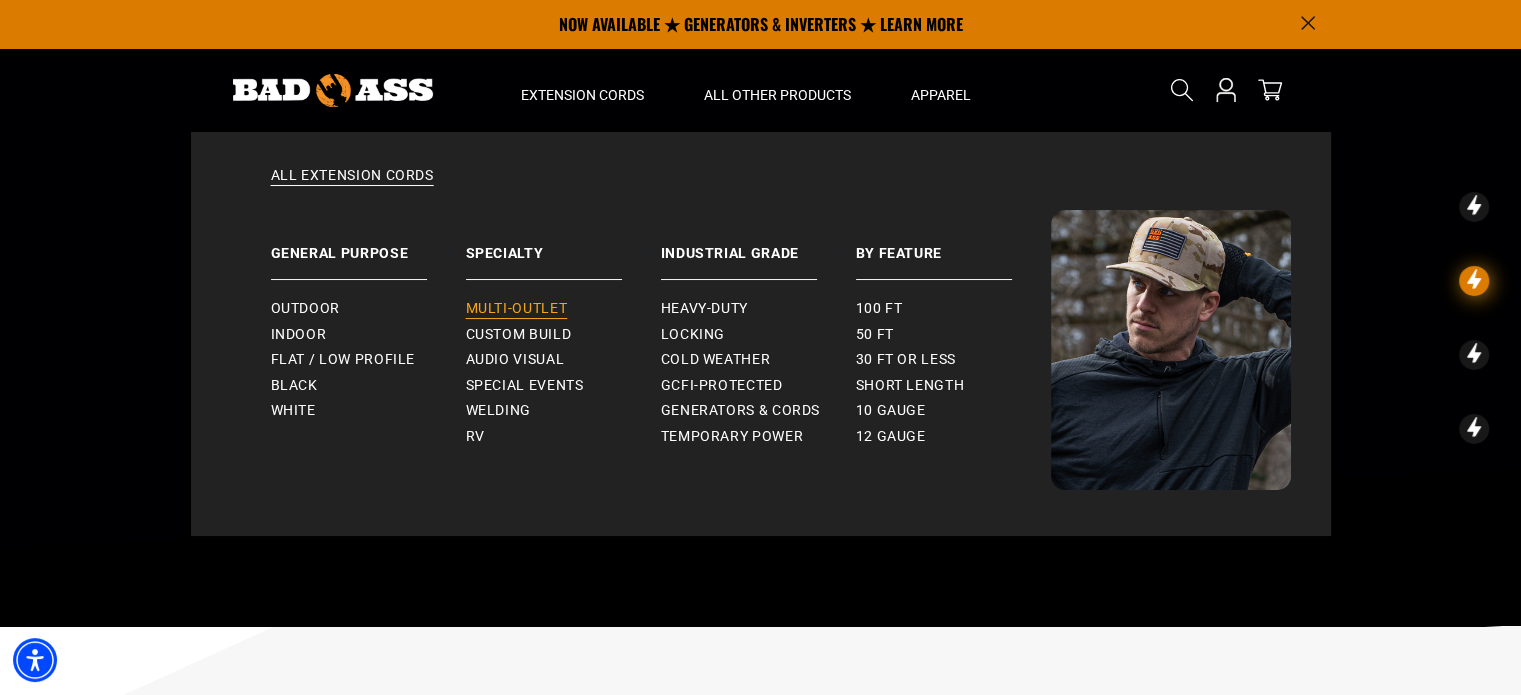 click on "Multi-Outlet" at bounding box center [517, 309] 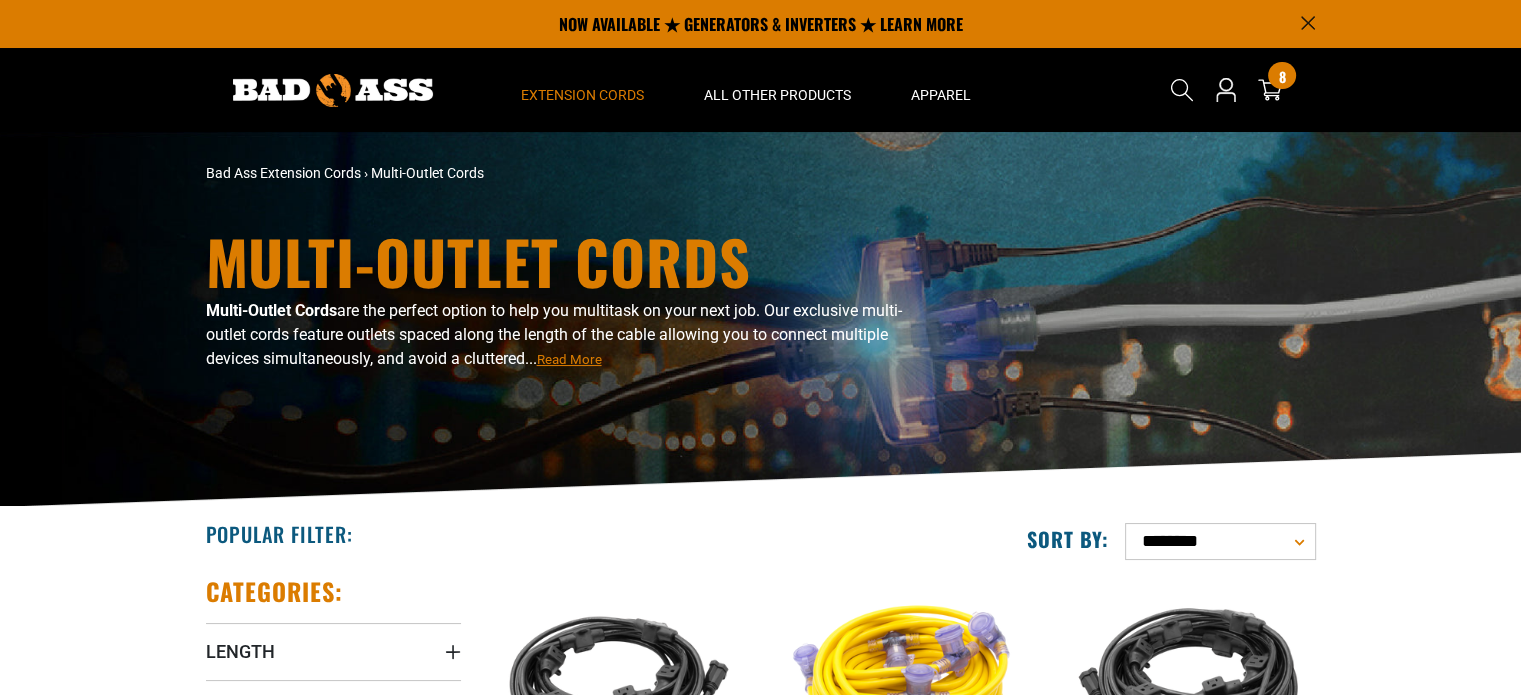 scroll, scrollTop: 24, scrollLeft: 0, axis: vertical 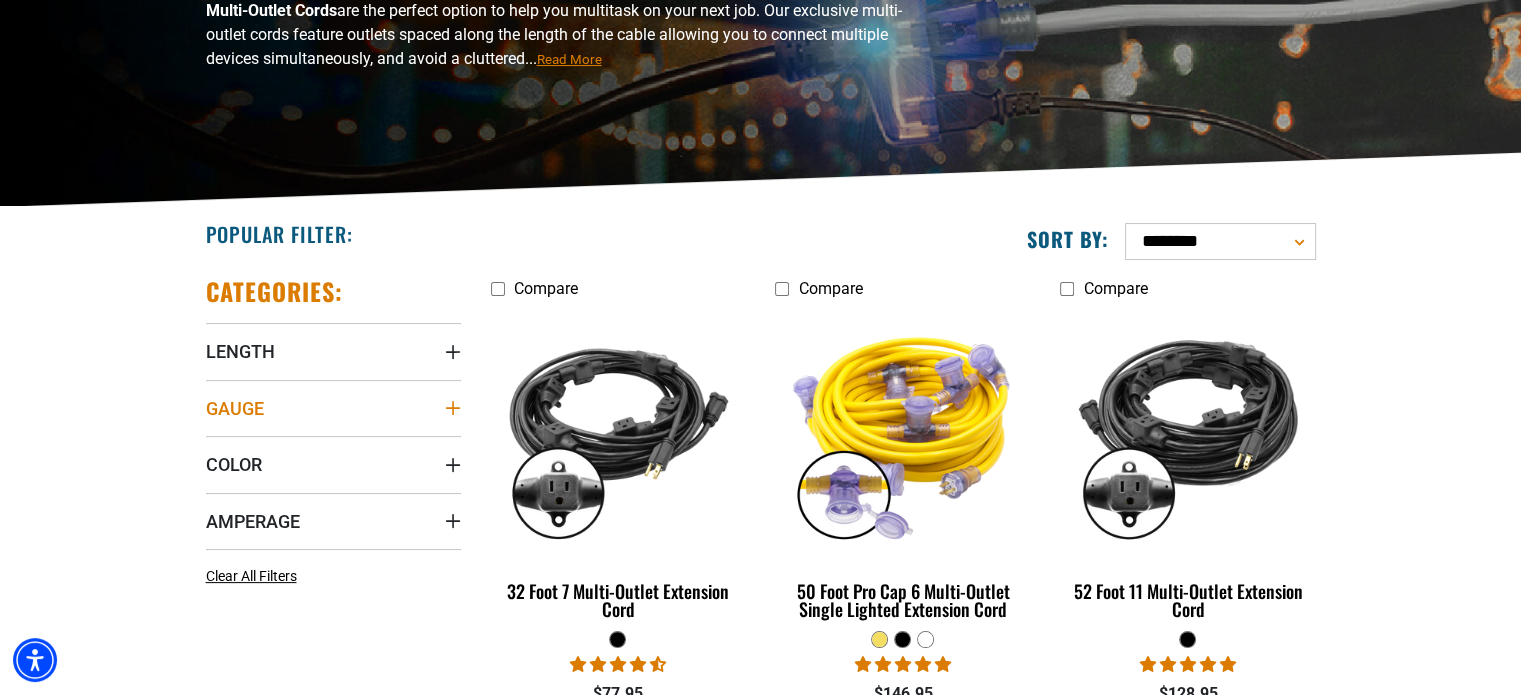 click 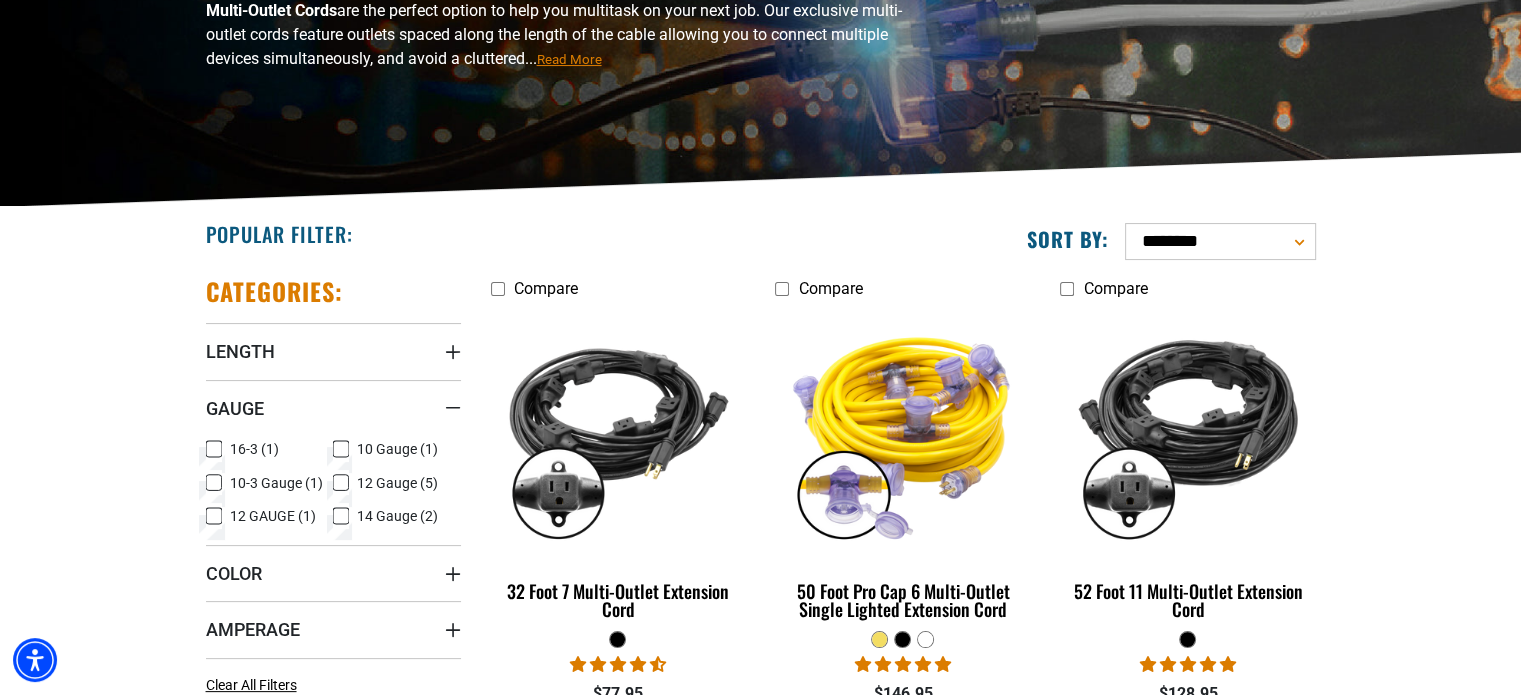 click 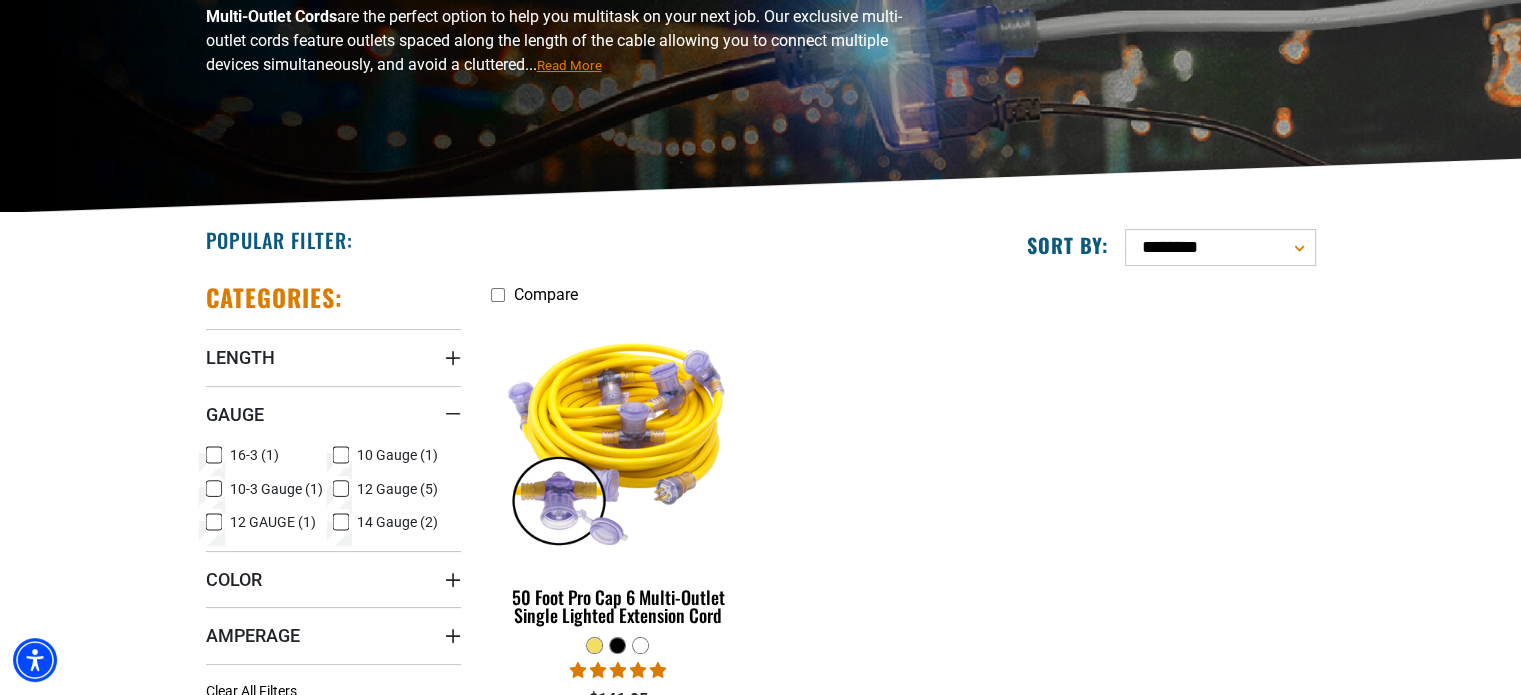 scroll, scrollTop: 0, scrollLeft: 0, axis: both 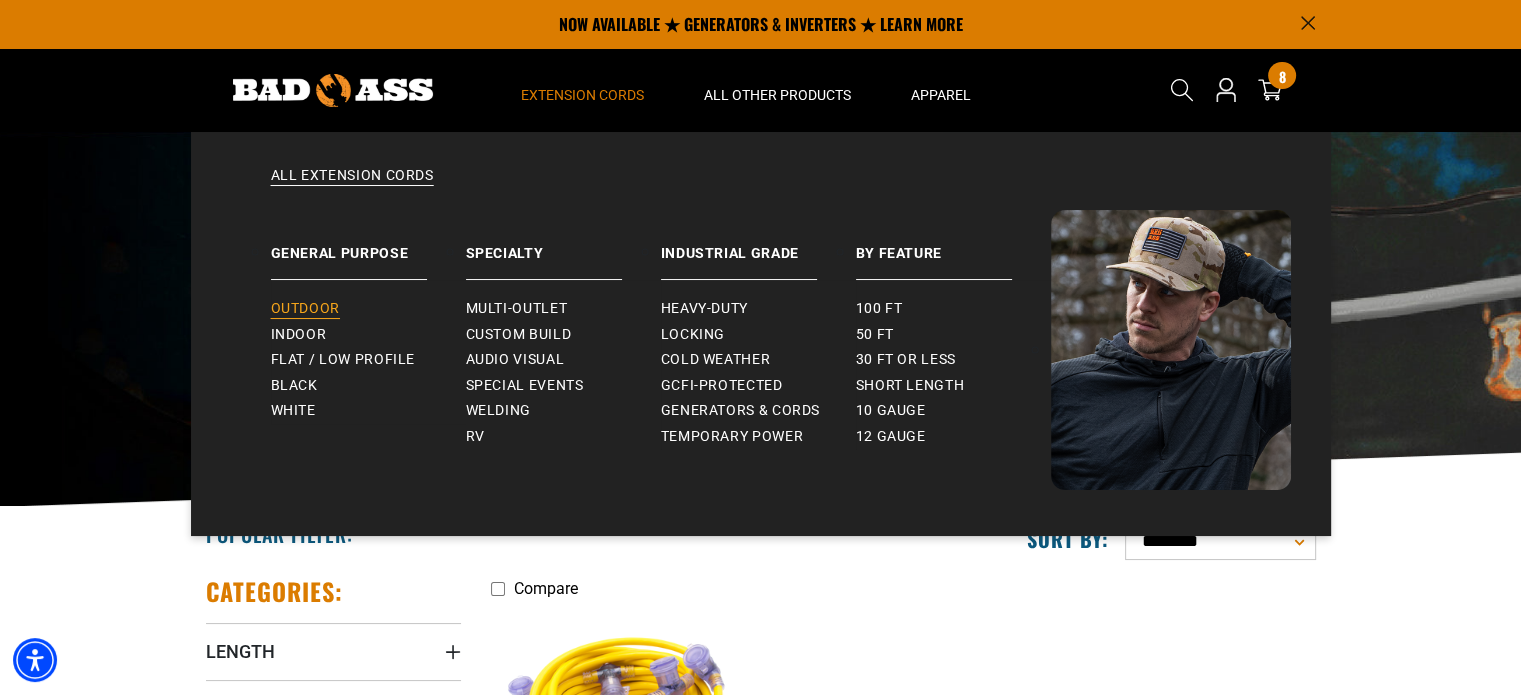 click on "Outdoor" at bounding box center (305, 309) 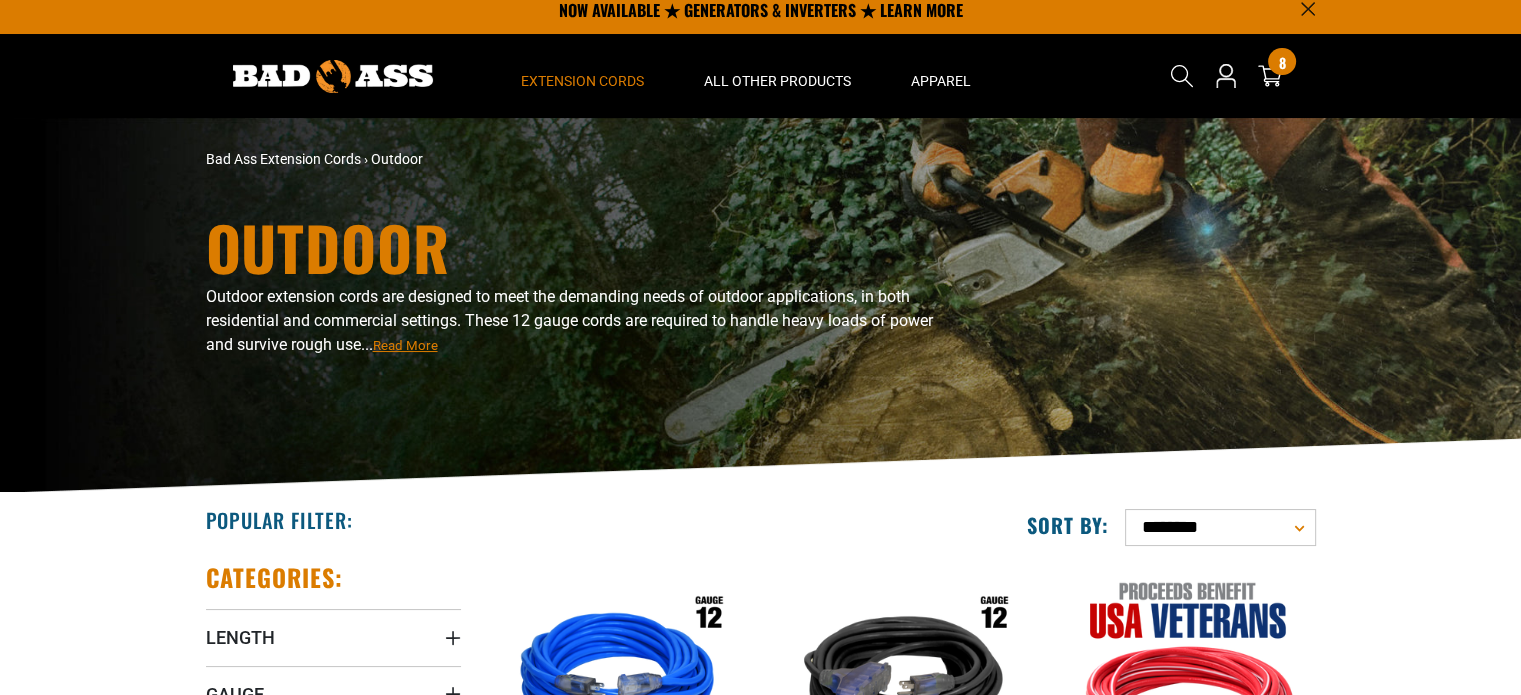 scroll, scrollTop: 300, scrollLeft: 0, axis: vertical 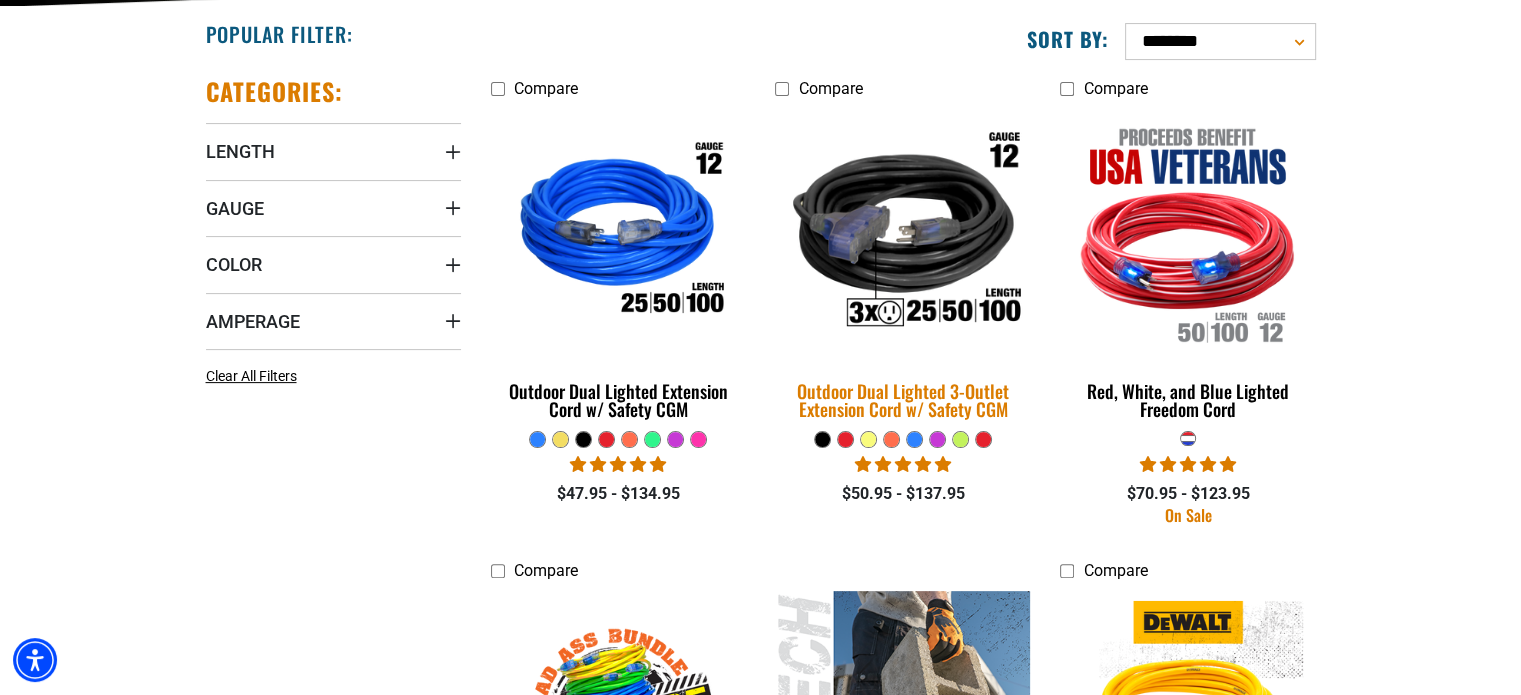 click on "Outdoor Dual Lighted 3-Outlet Extension Cord w/ Safety CGM" at bounding box center (902, 400) 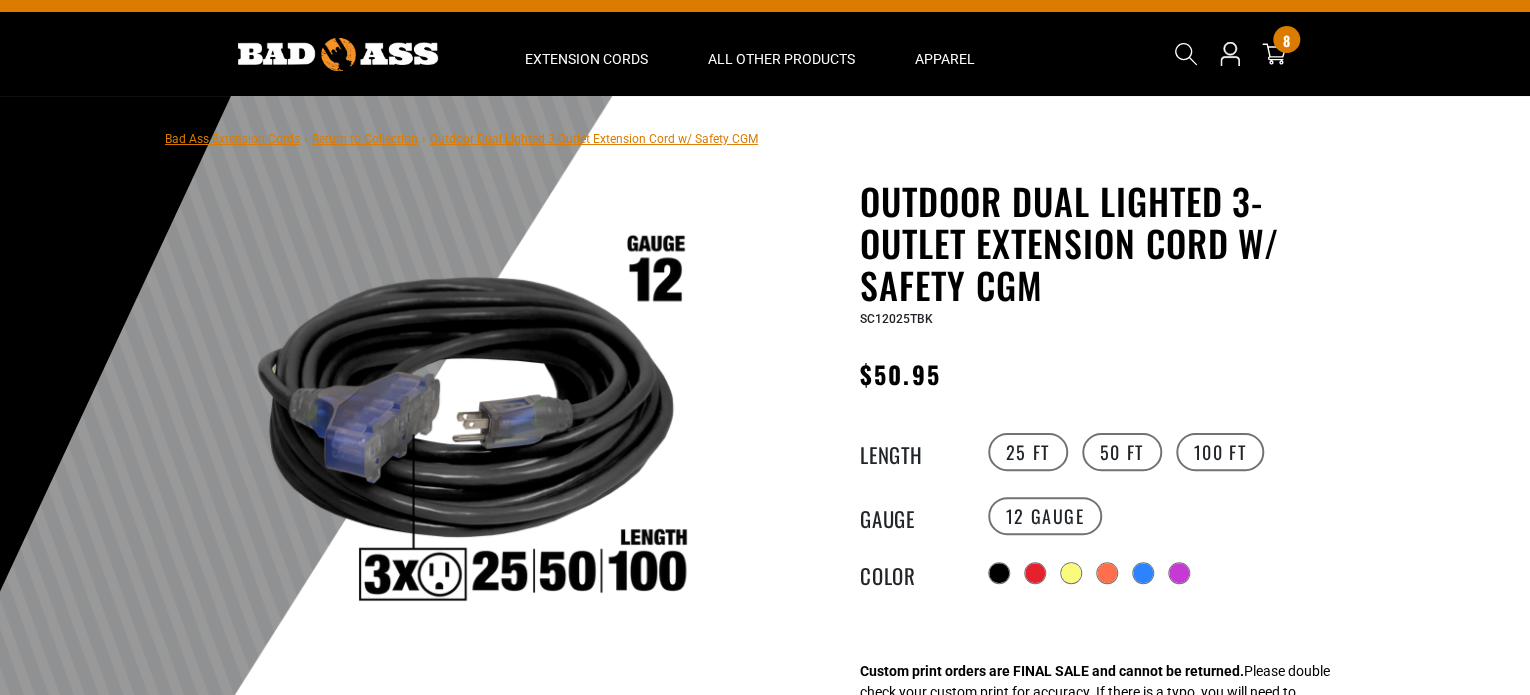 scroll, scrollTop: 200, scrollLeft: 0, axis: vertical 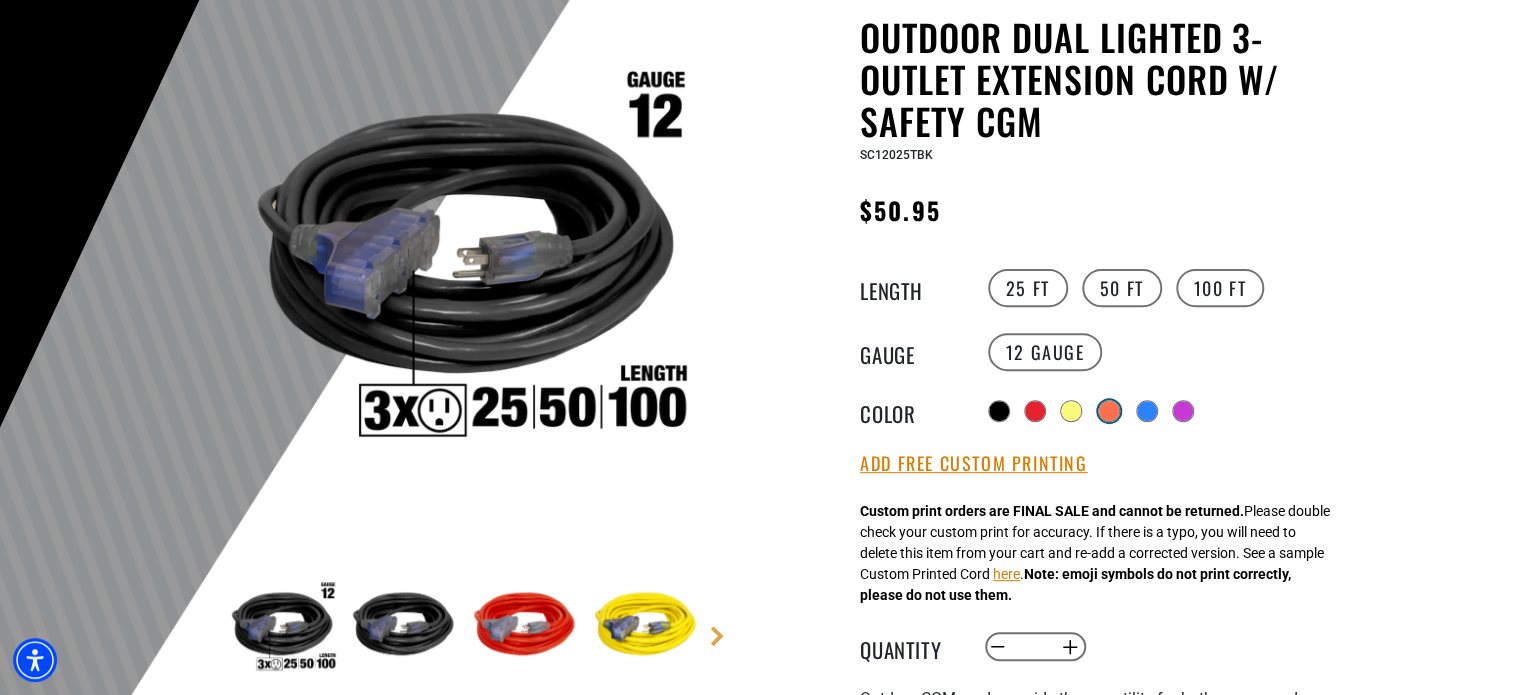 click at bounding box center [1109, 411] 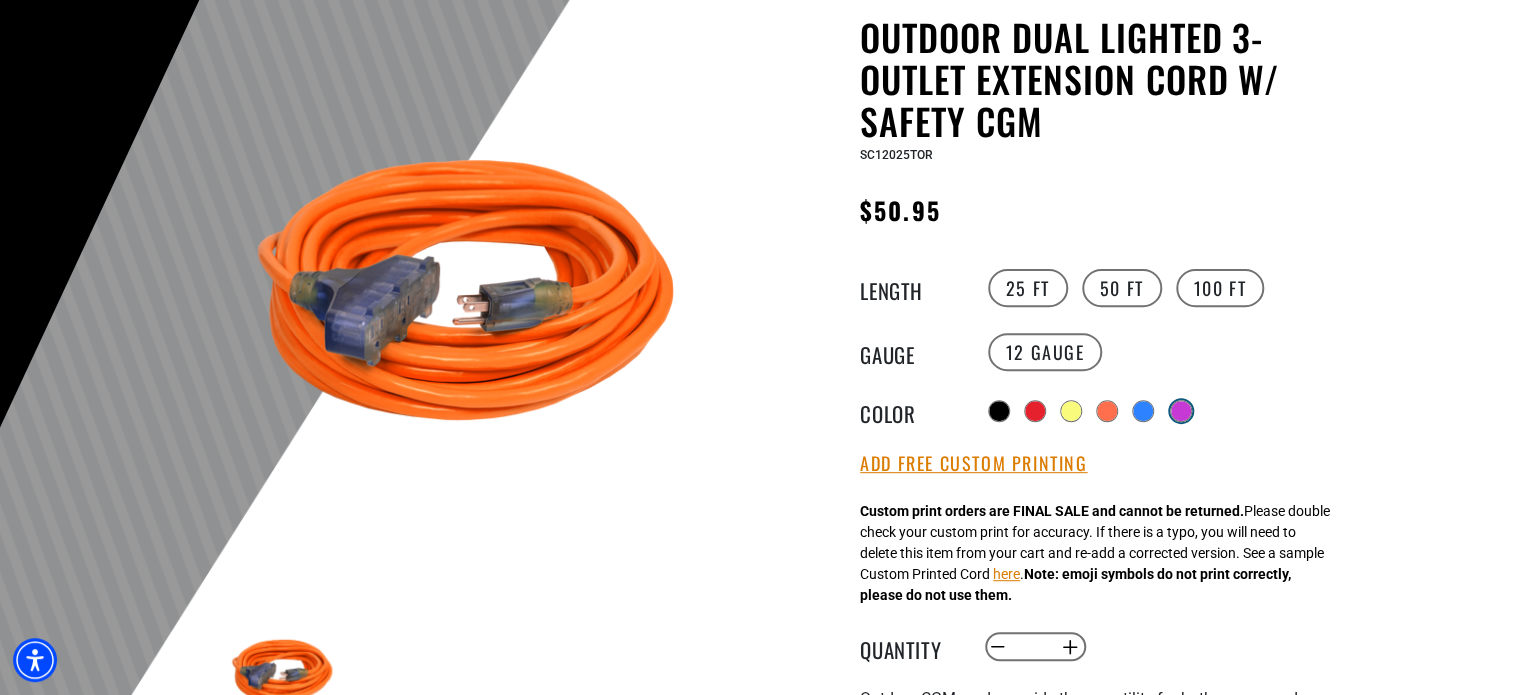 click at bounding box center (1181, 411) 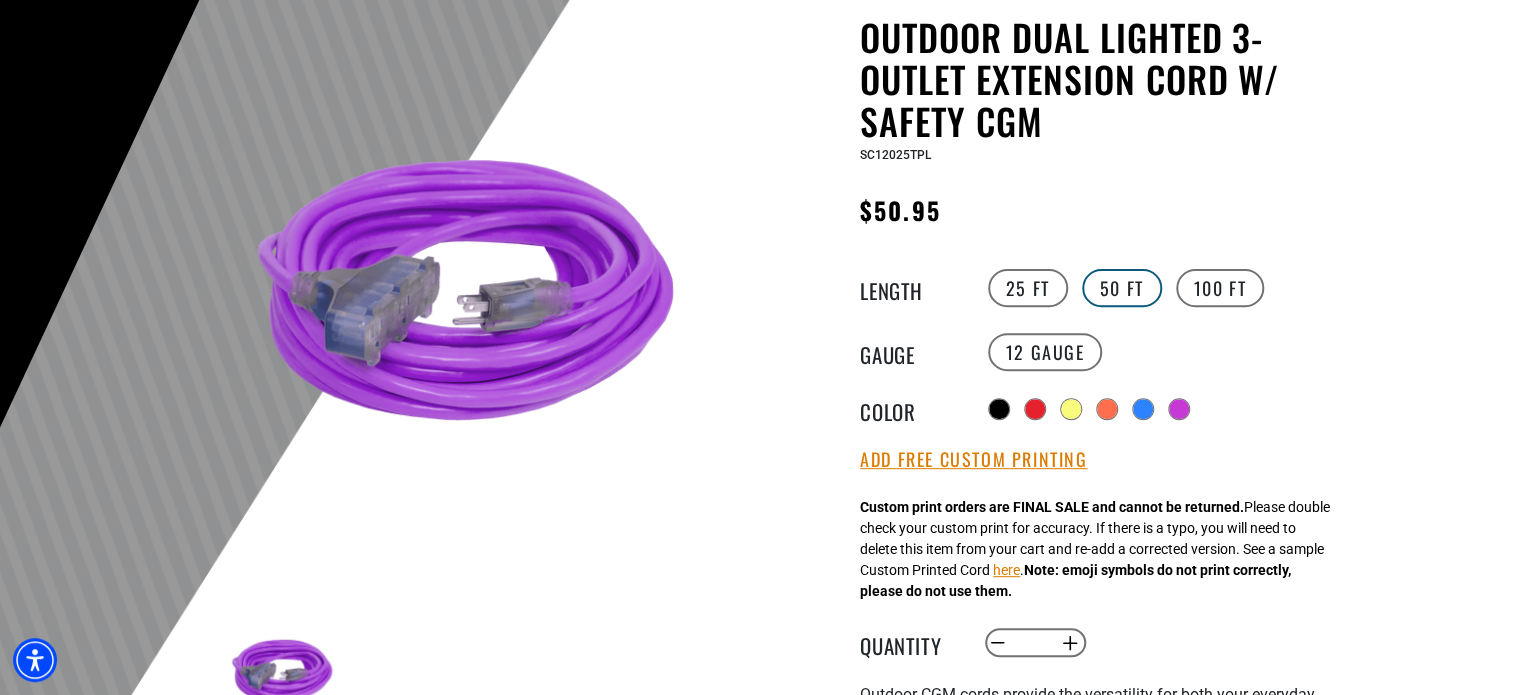 click on "50 FT" at bounding box center (1122, 288) 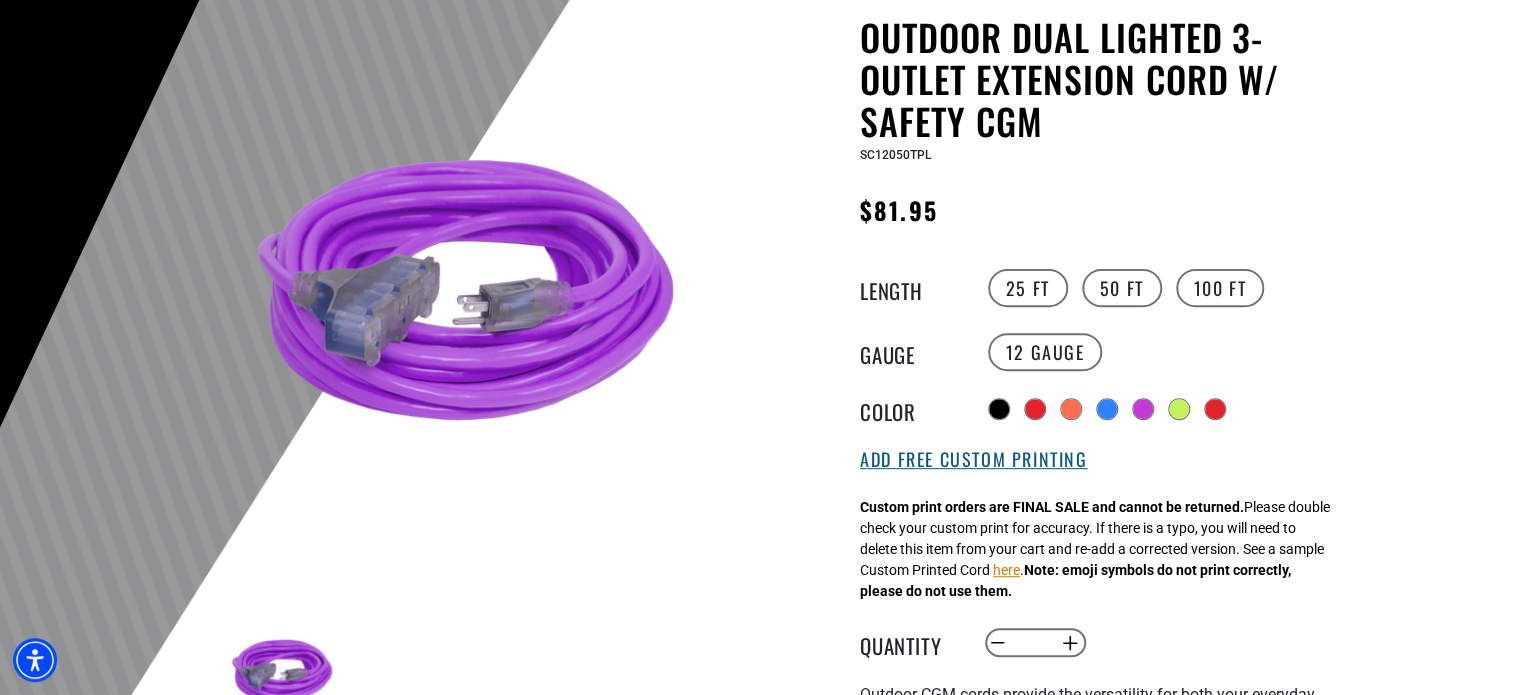 click on "Add Free Custom Printing" at bounding box center [973, 460] 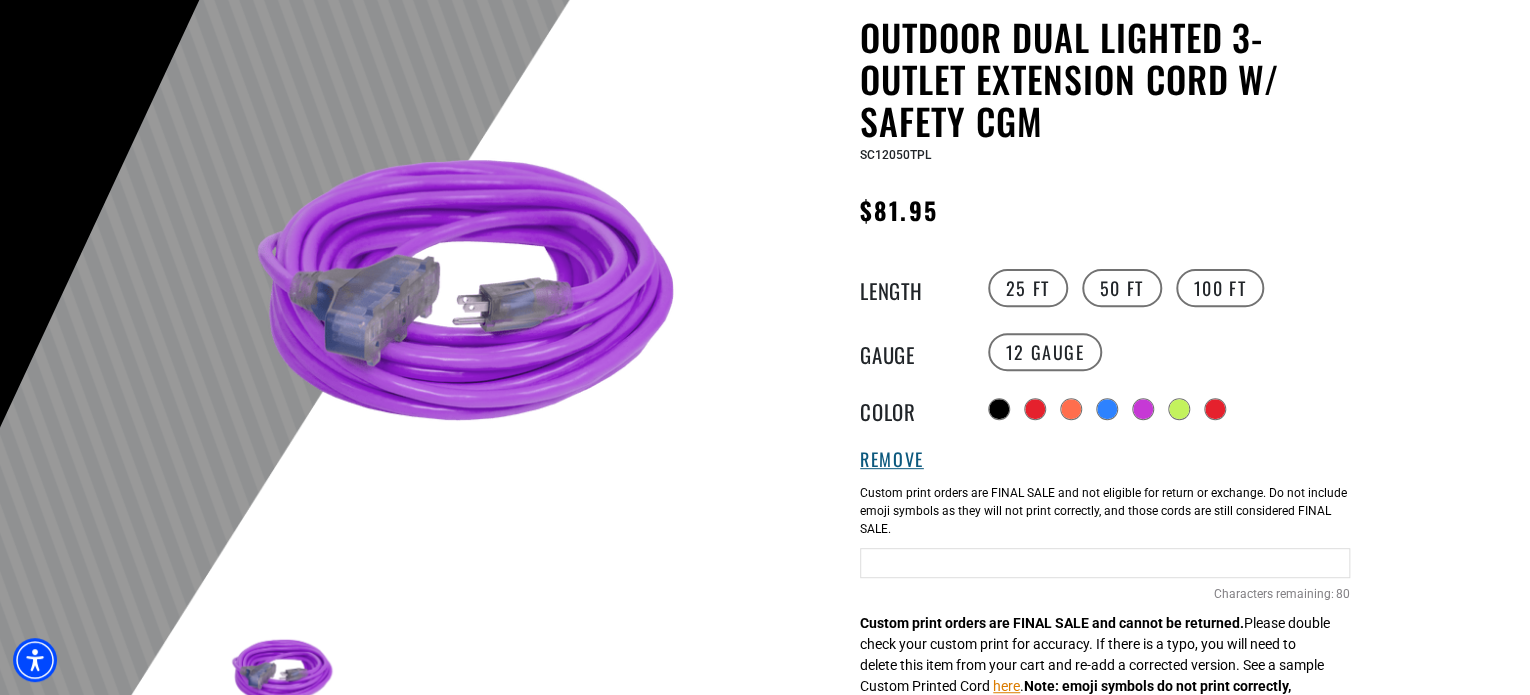 type 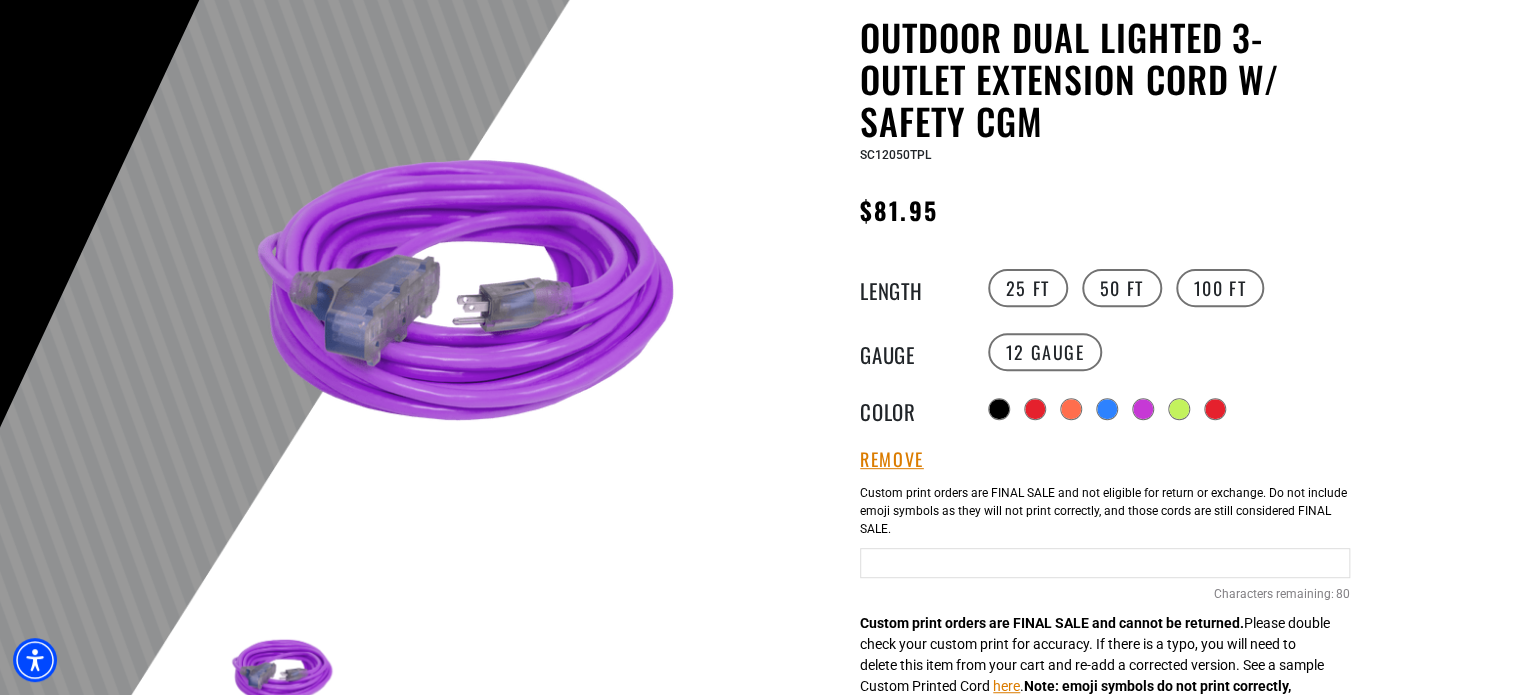click at bounding box center (1105, 563) 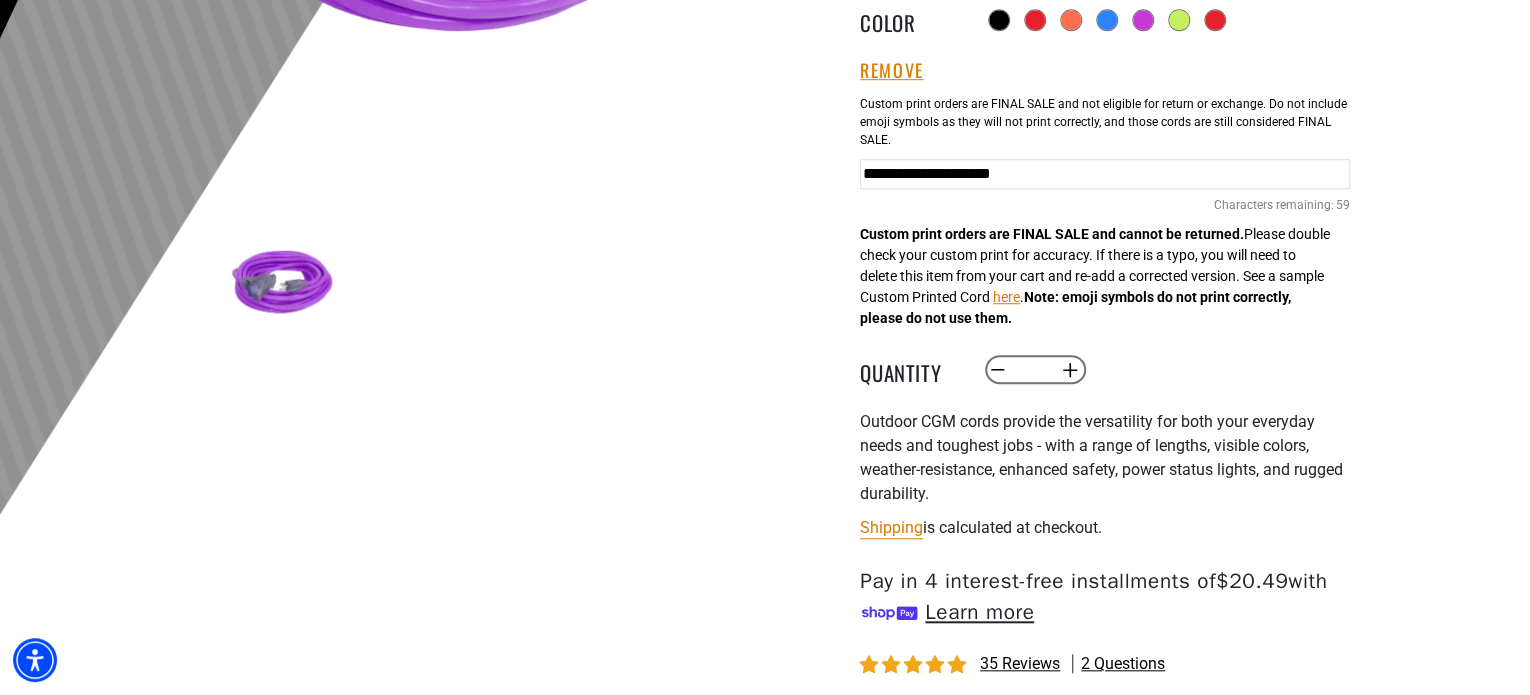 scroll, scrollTop: 700, scrollLeft: 0, axis: vertical 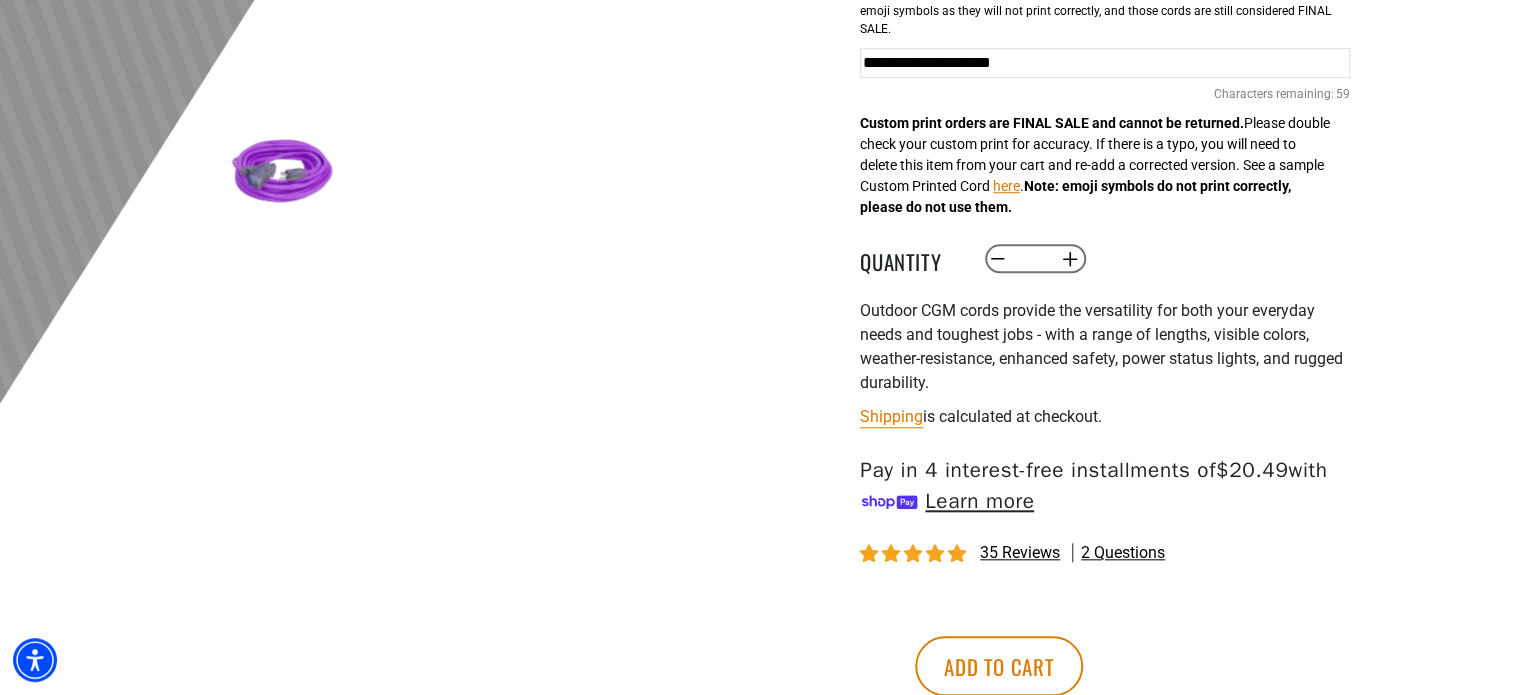 type on "**********" 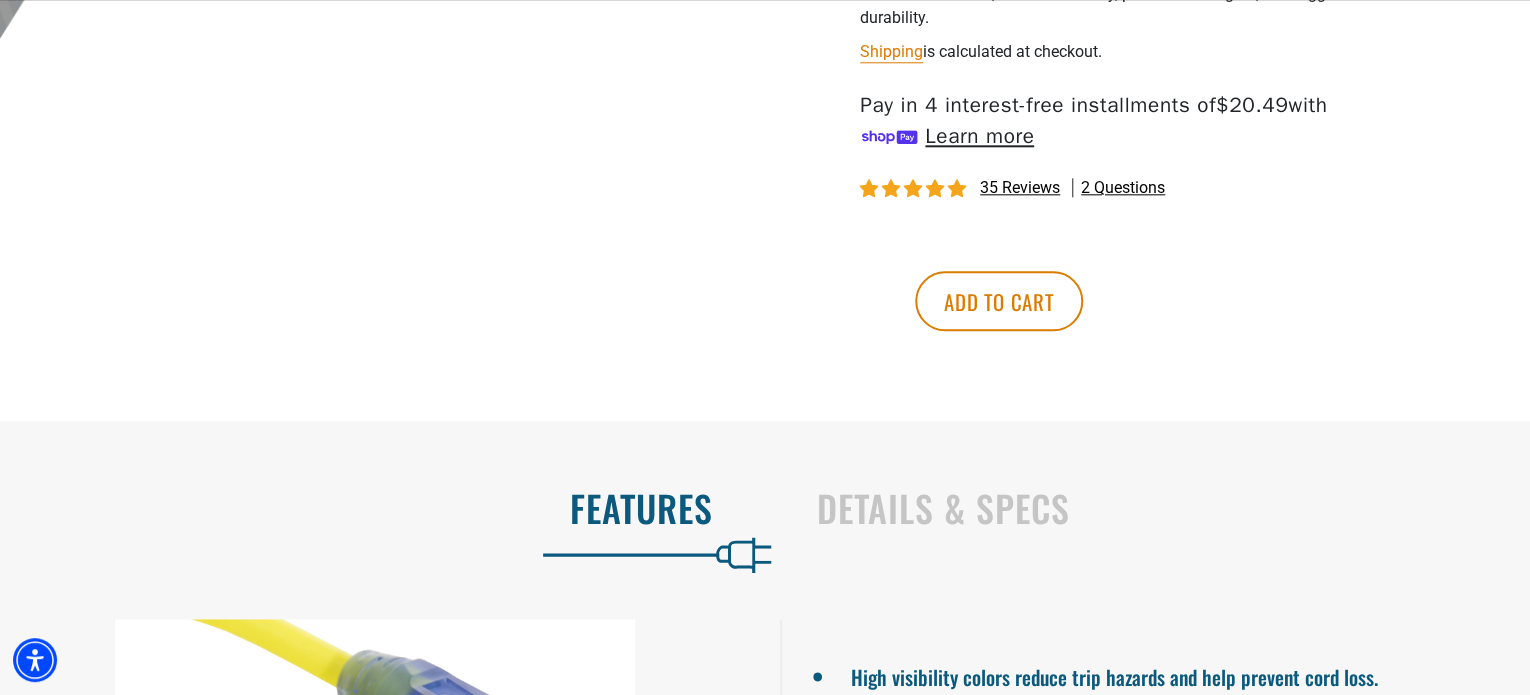 scroll, scrollTop: 1100, scrollLeft: 0, axis: vertical 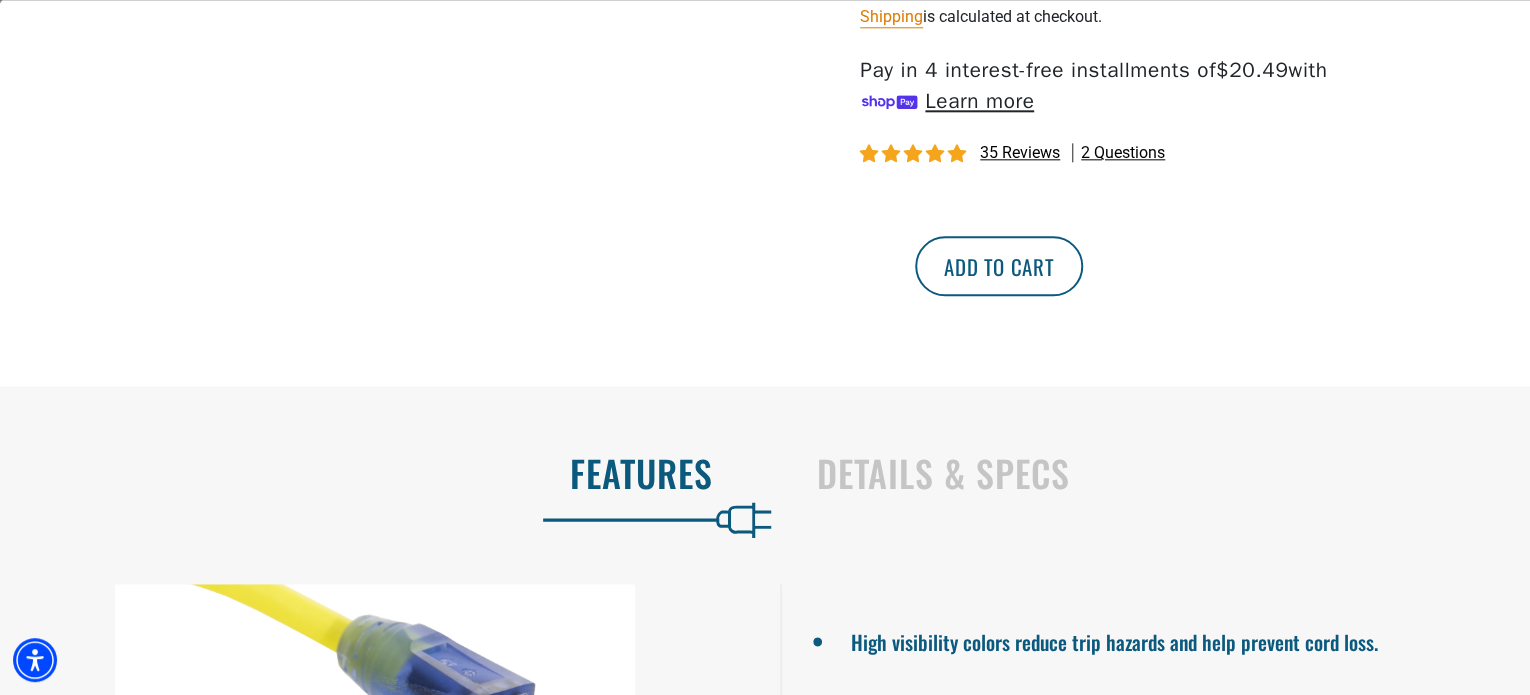 click on "Add to cart" at bounding box center [999, 266] 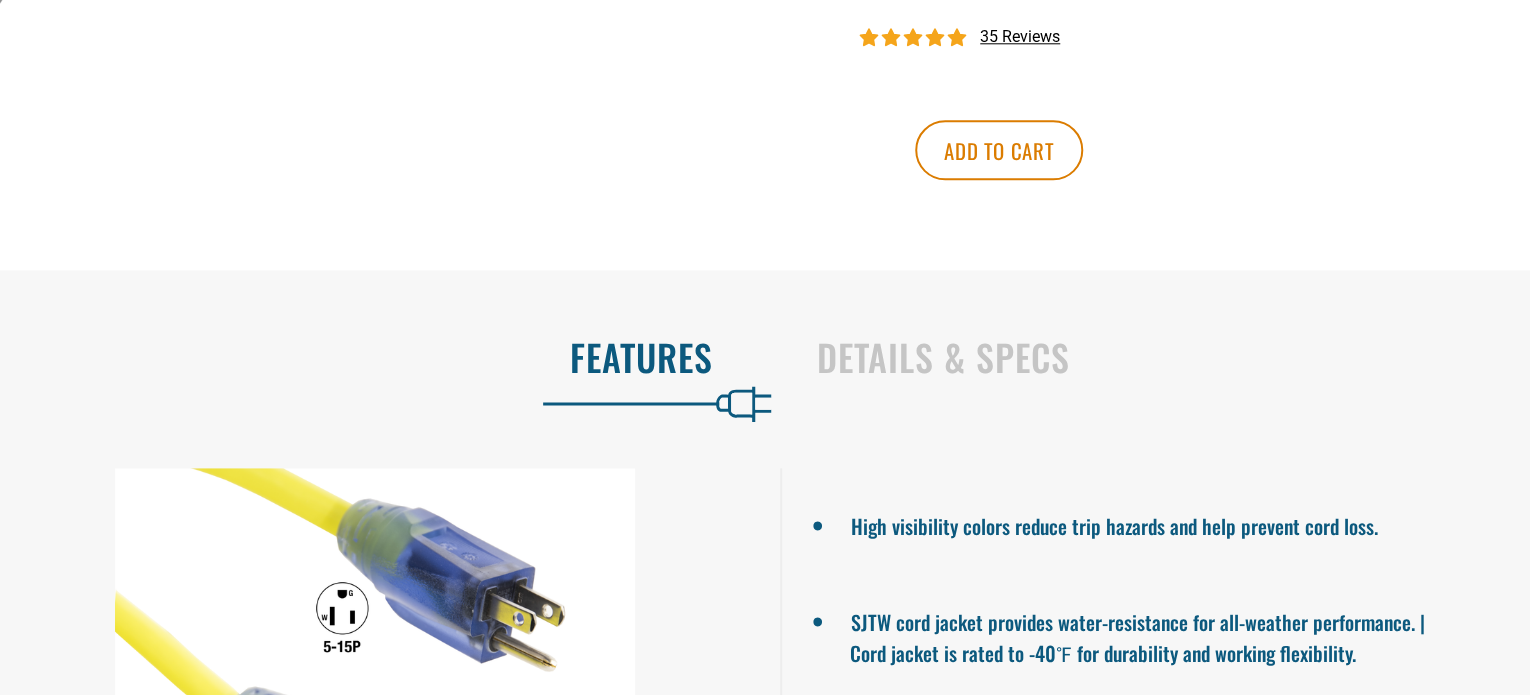 scroll, scrollTop: 1100, scrollLeft: 0, axis: vertical 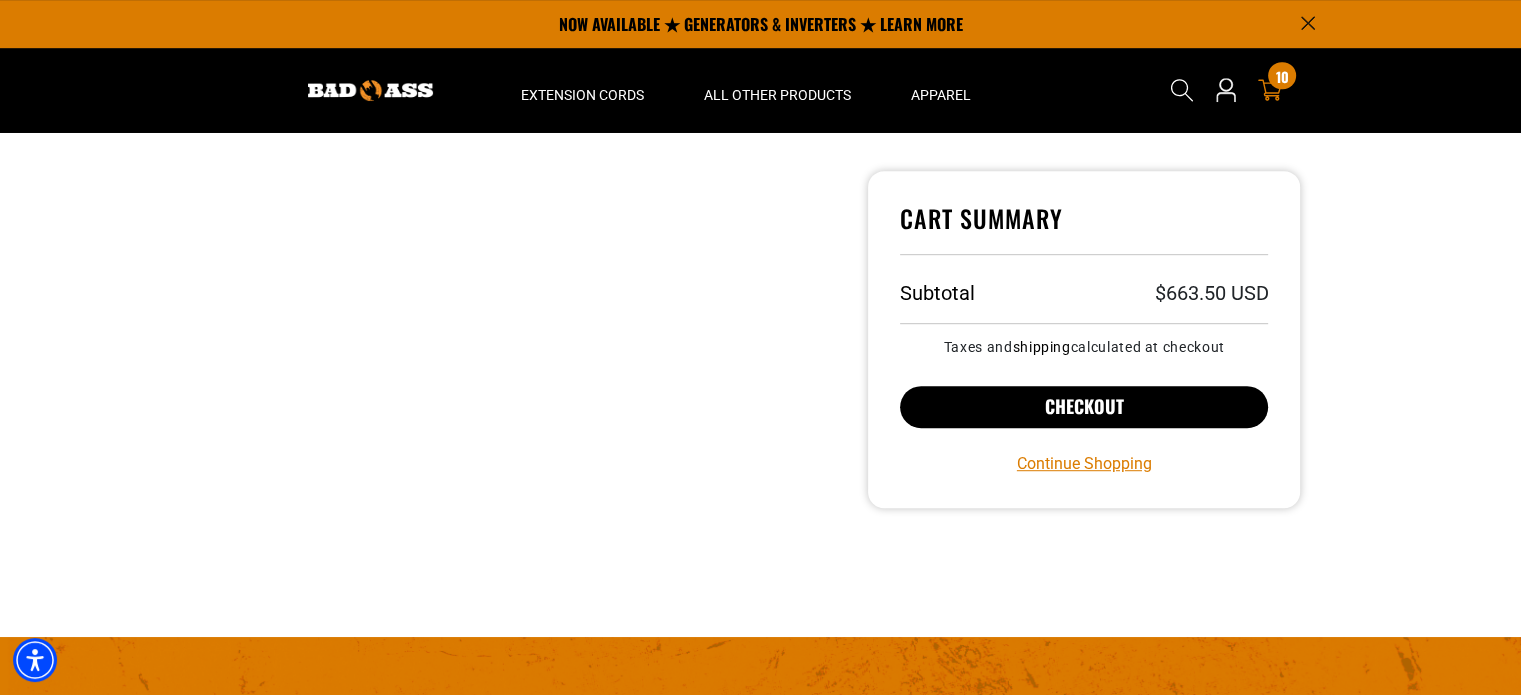click on "Checkout" at bounding box center (1084, 407) 